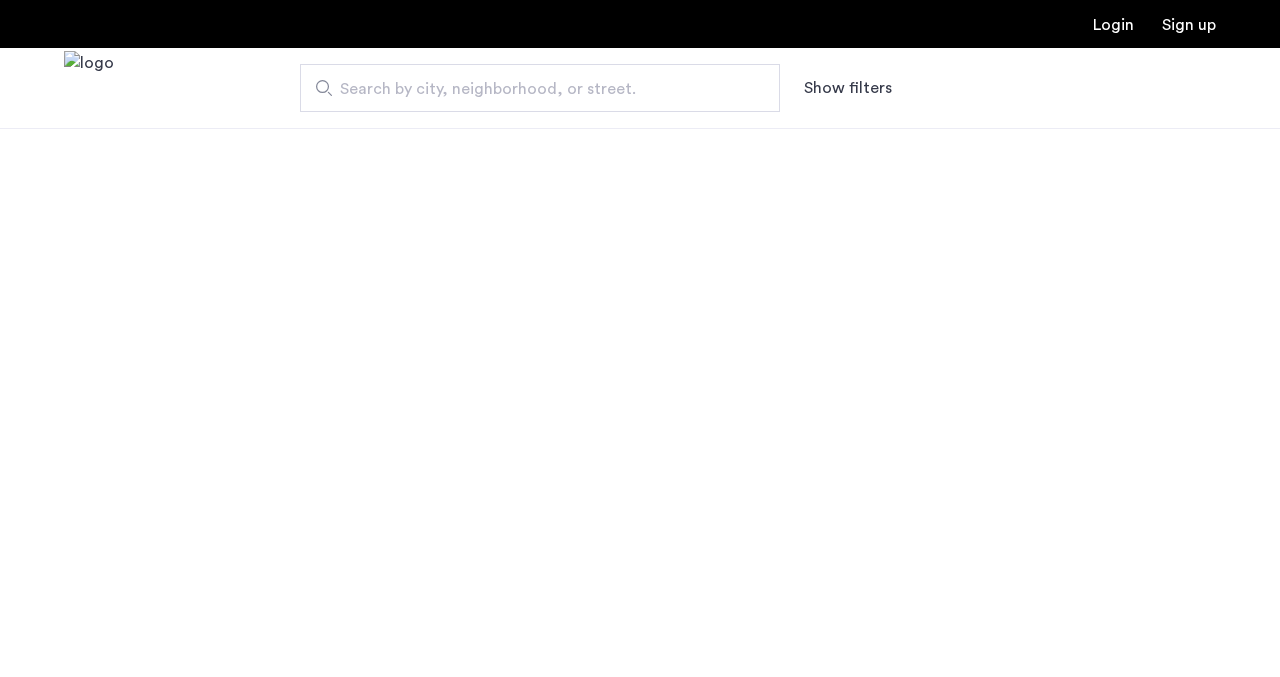 scroll, scrollTop: 0, scrollLeft: 0, axis: both 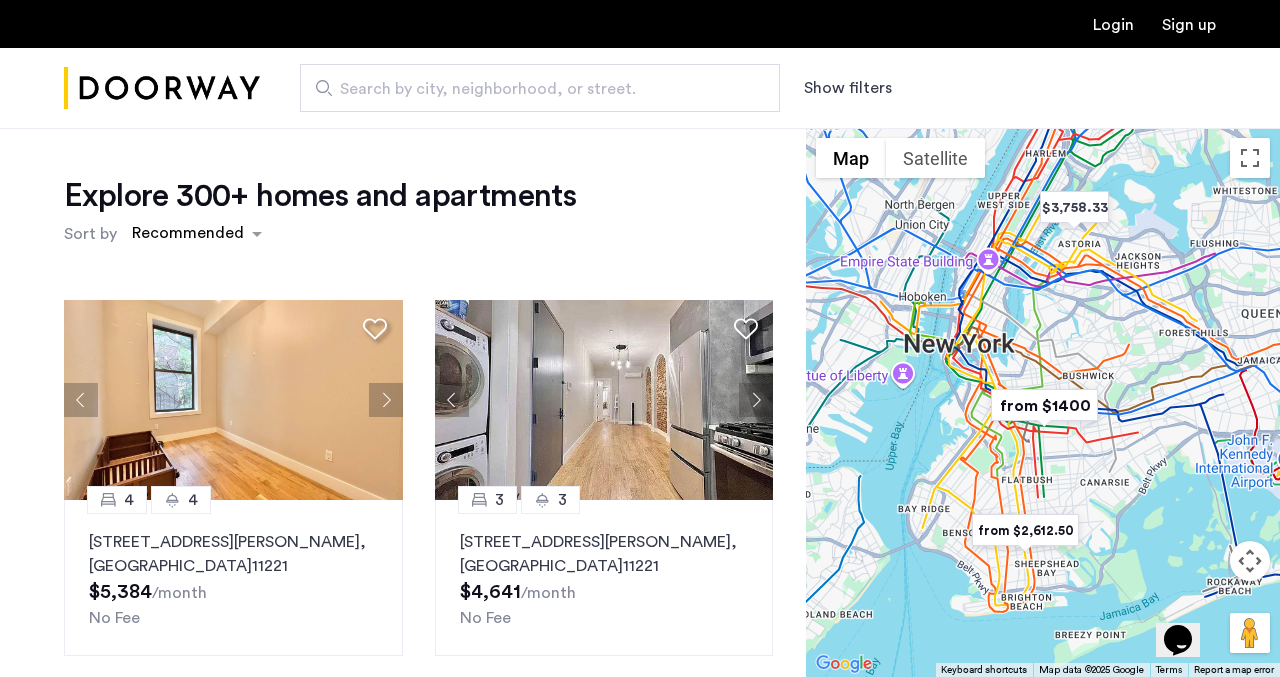 click on "Search by city, neighborhood, or street." at bounding box center (540, 88) 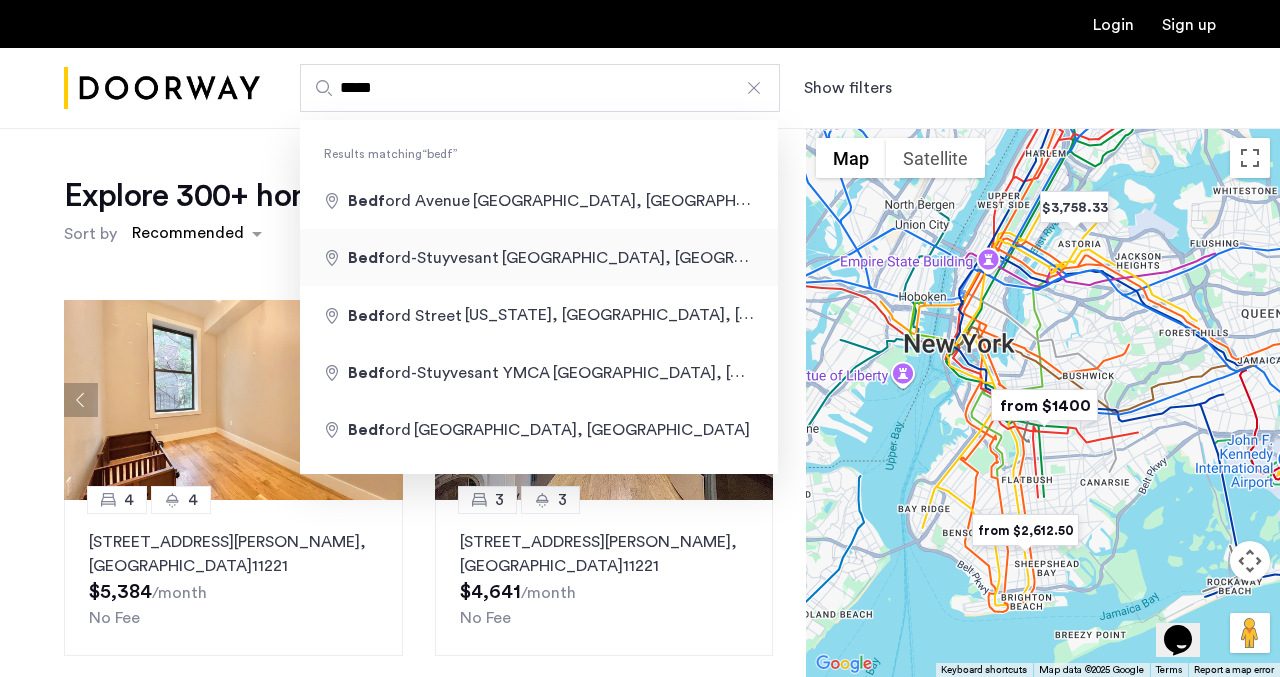 type on "**********" 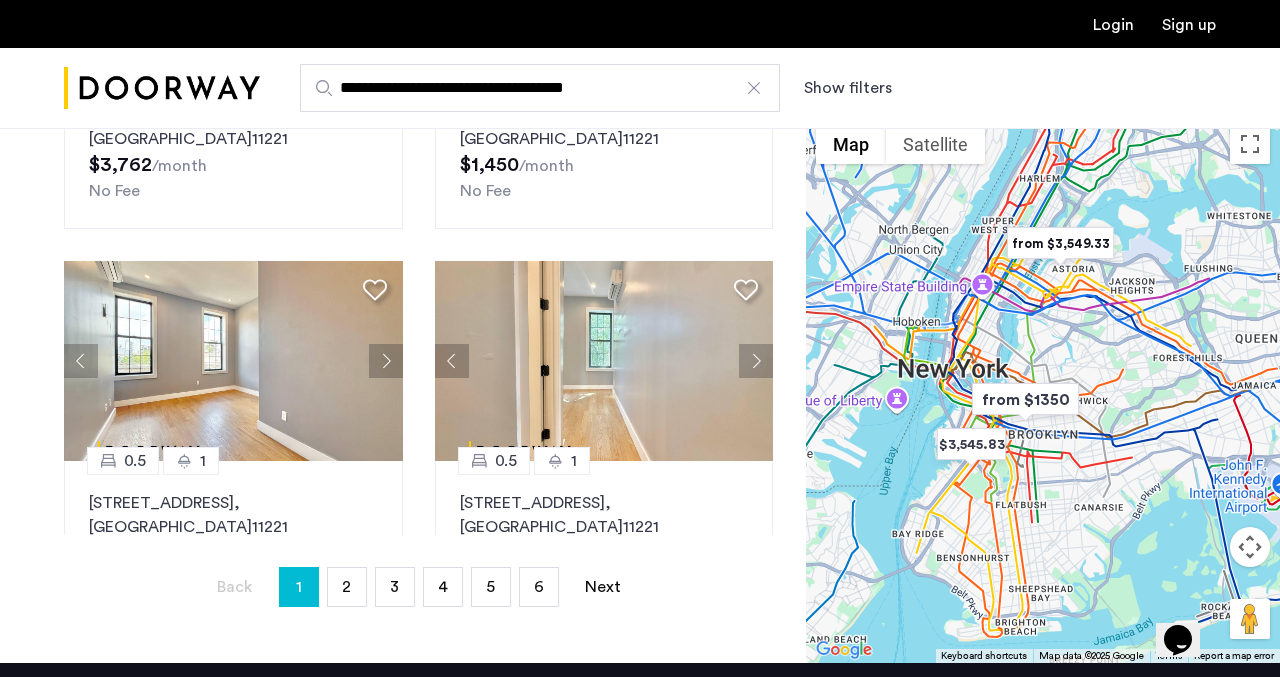 scroll, scrollTop: 0, scrollLeft: 0, axis: both 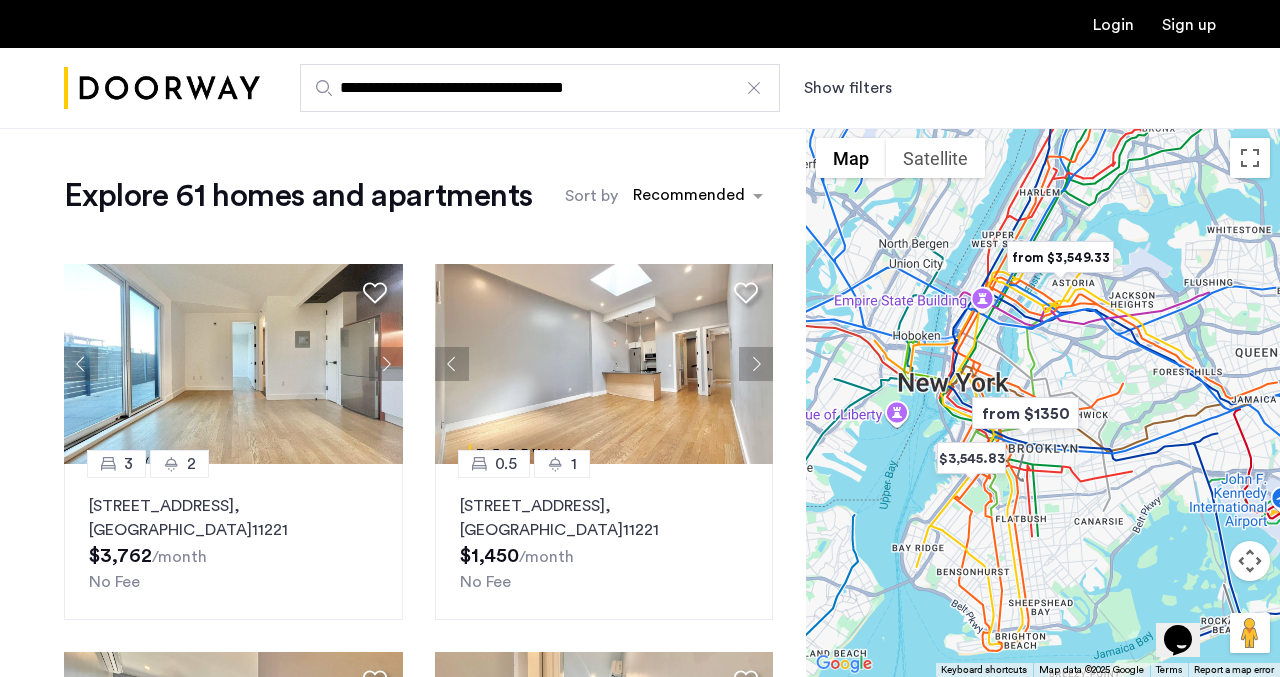 click on "Show filters" at bounding box center [848, 88] 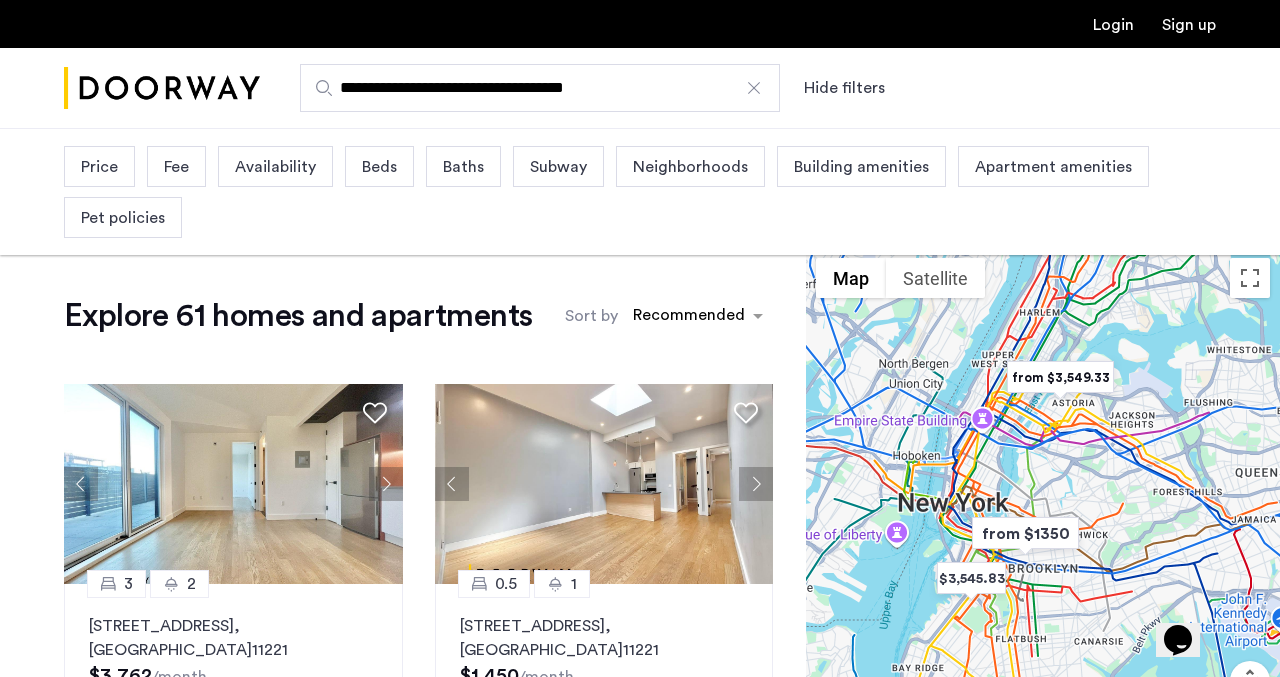click on "Price" at bounding box center [99, 166] 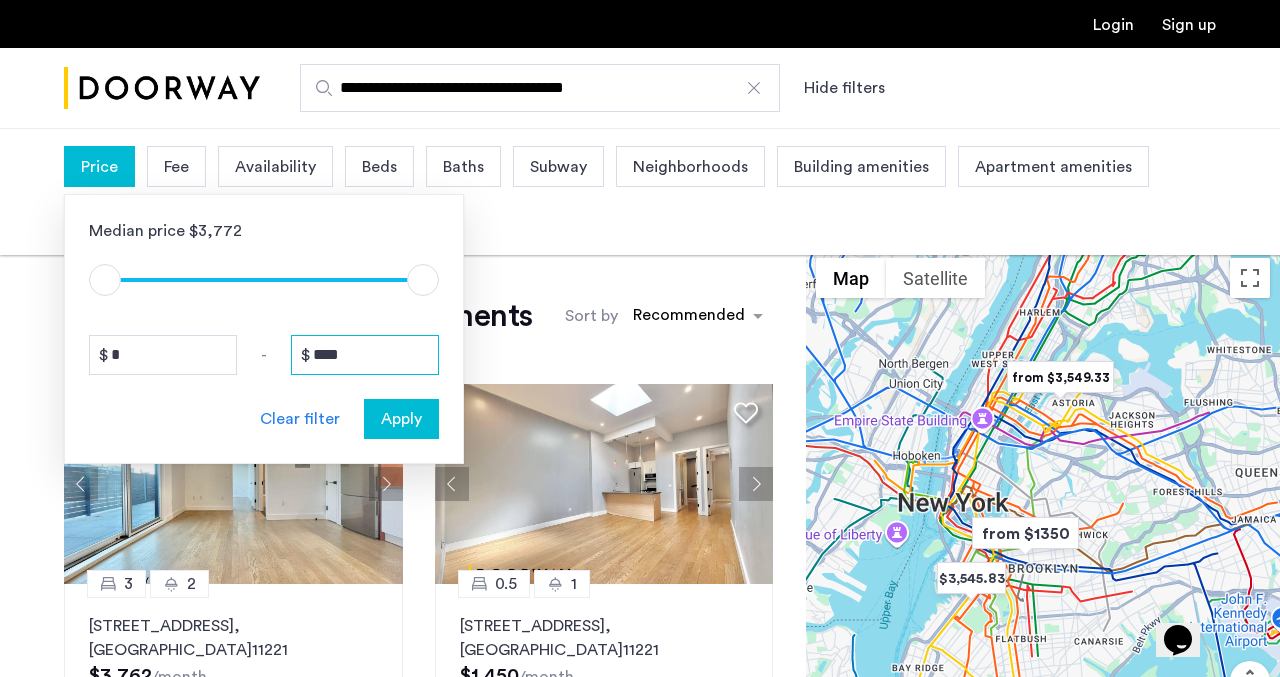drag, startPoint x: 320, startPoint y: 360, endPoint x: 284, endPoint y: 357, distance: 36.124783 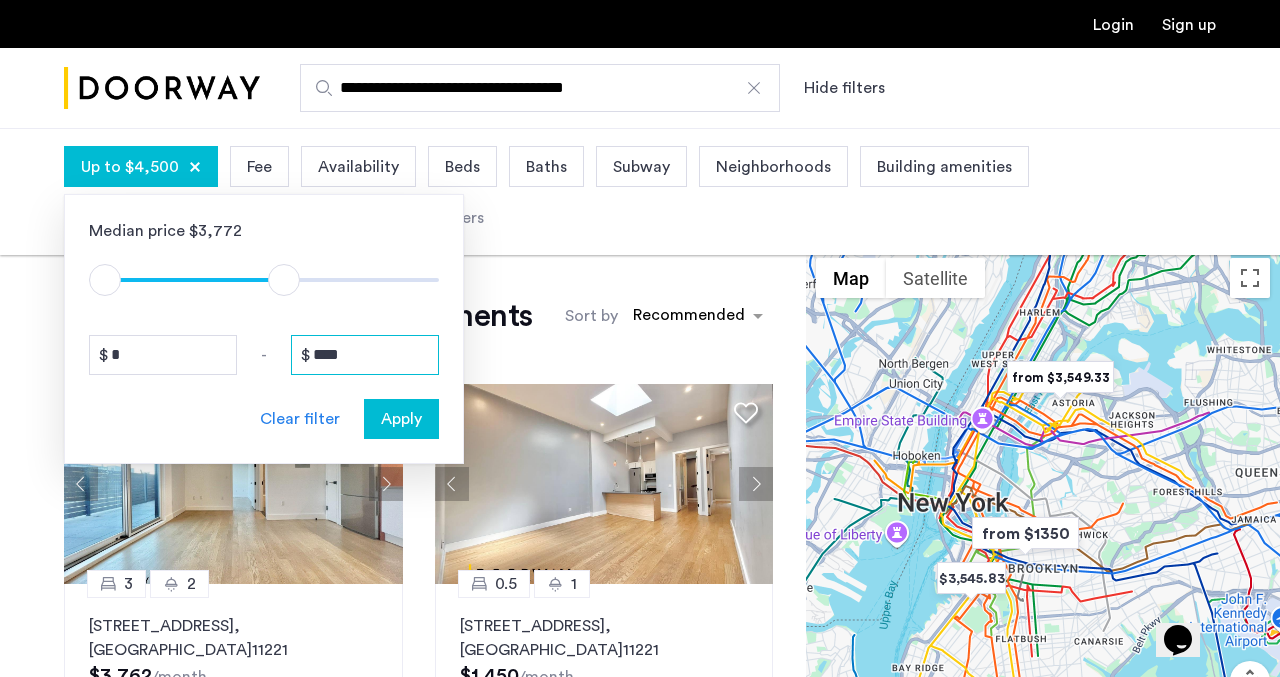 type on "****" 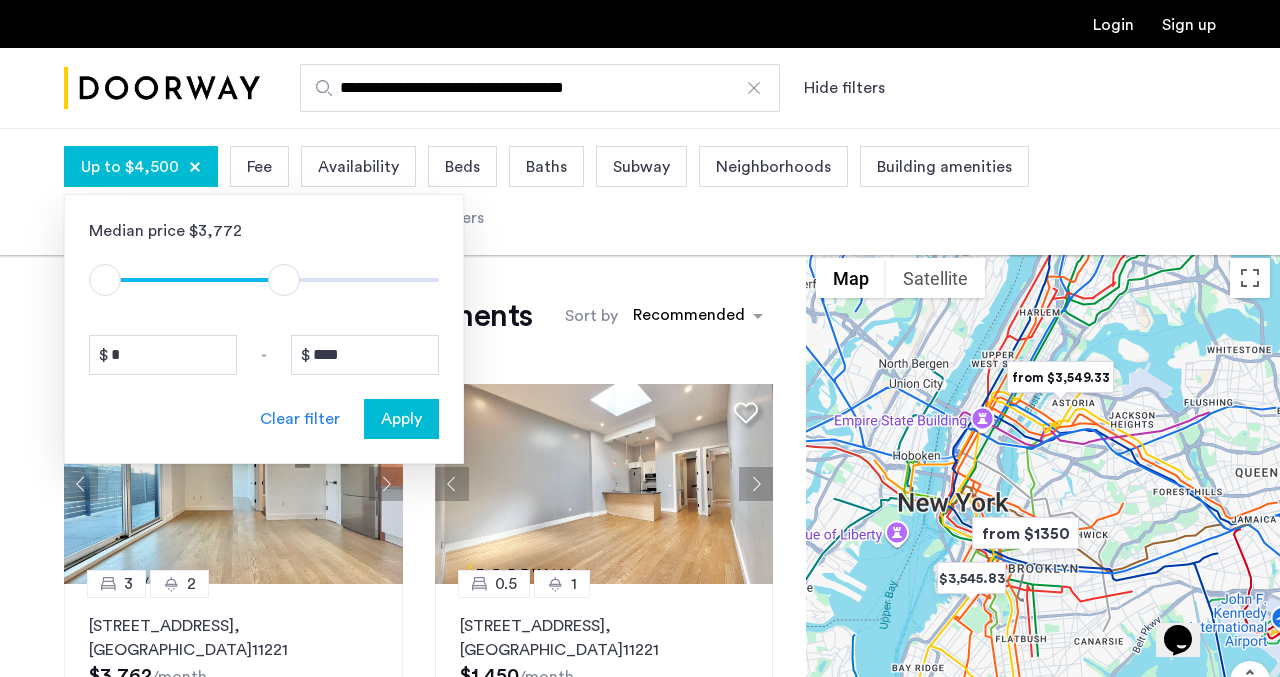 click on "Apply" at bounding box center [401, 419] 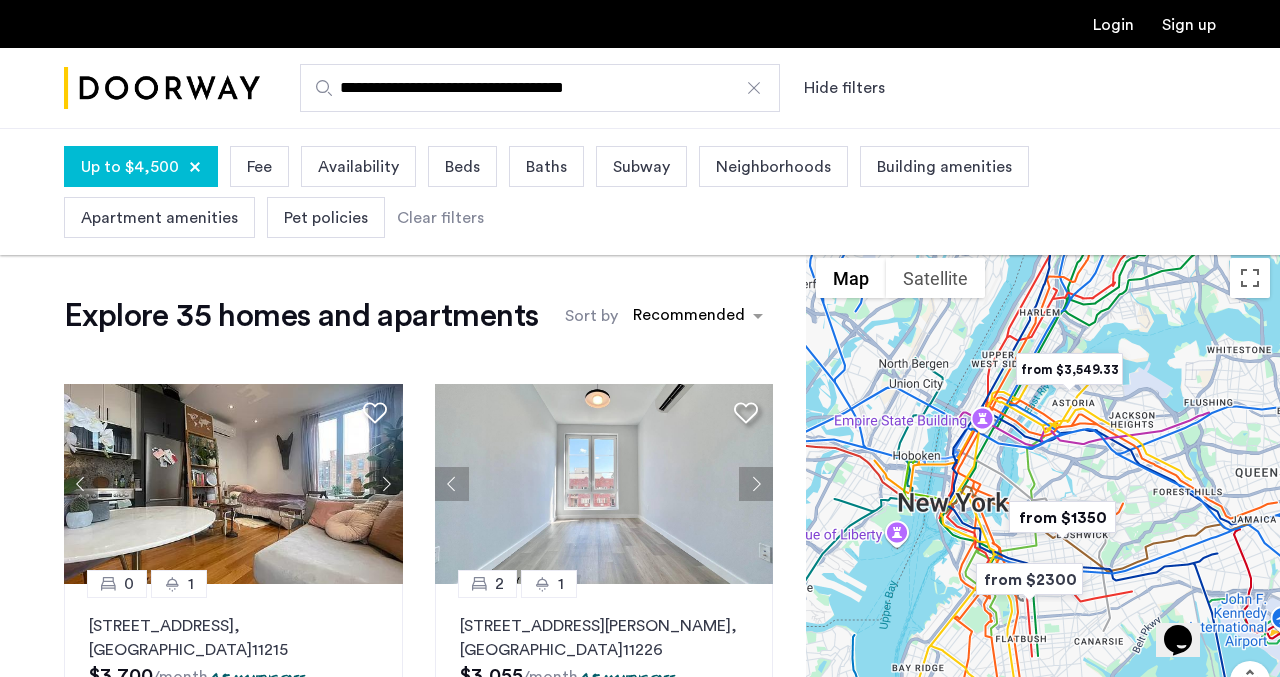 click on "Up to $4,500" at bounding box center (130, 167) 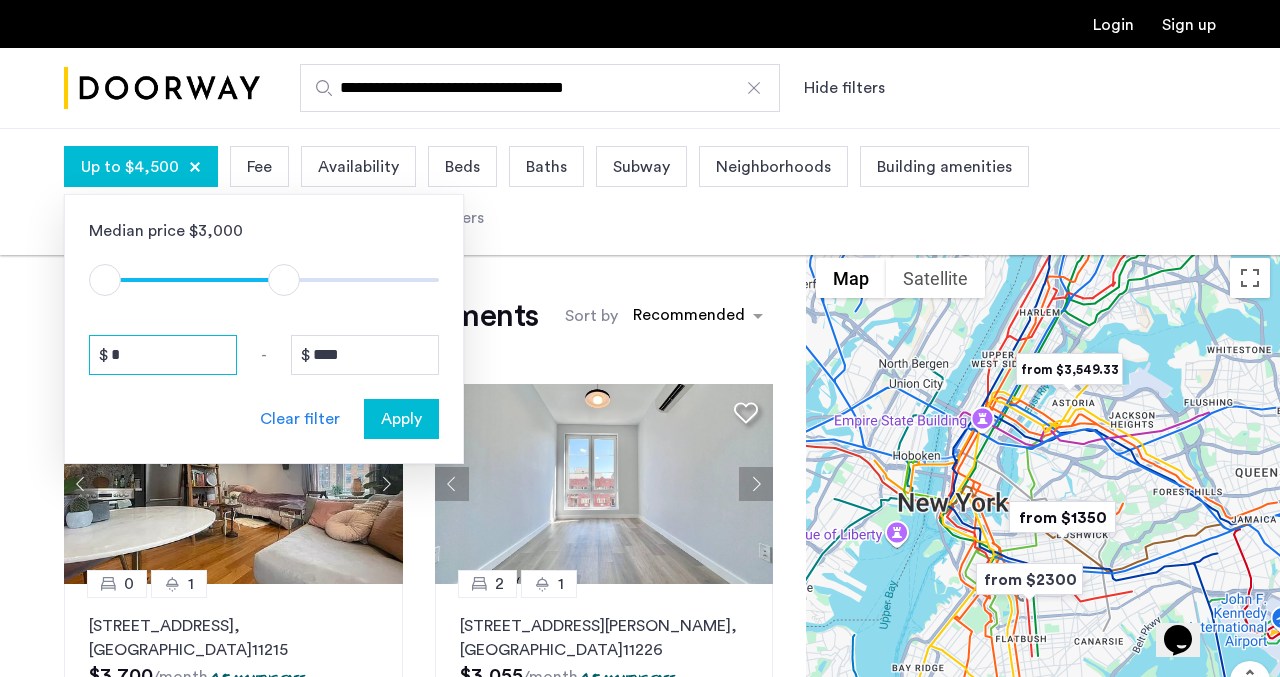 click on "*" at bounding box center [163, 355] 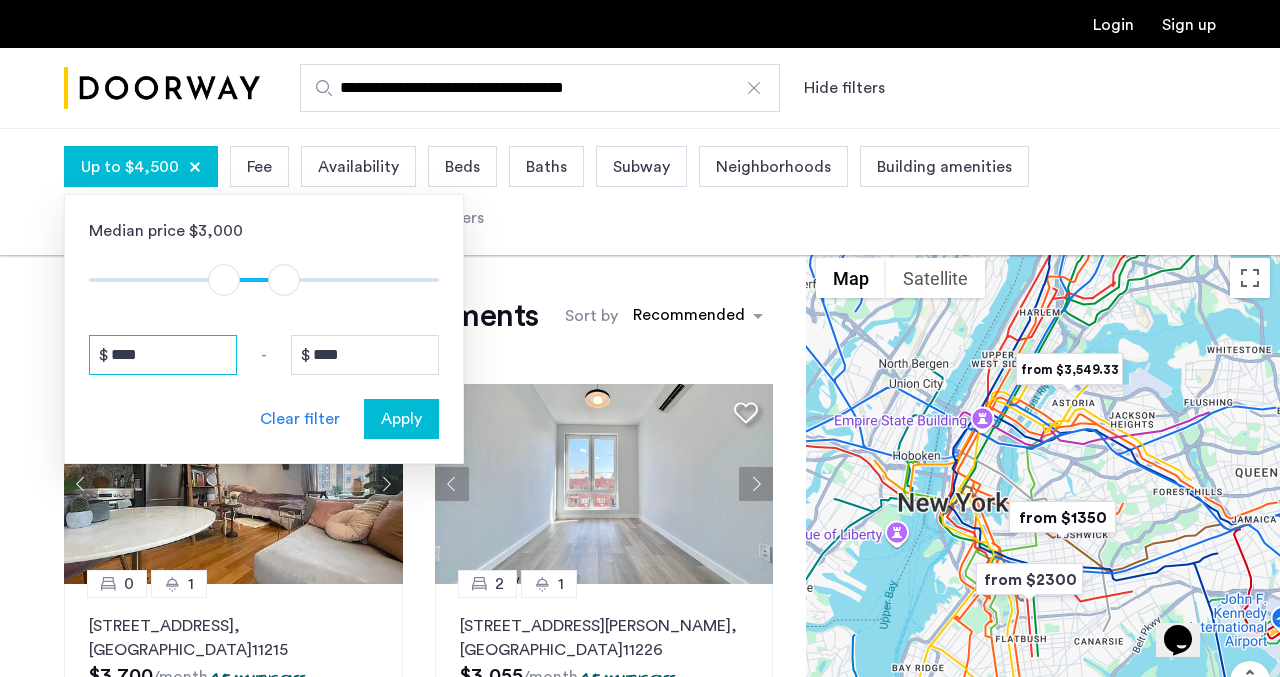 type on "****" 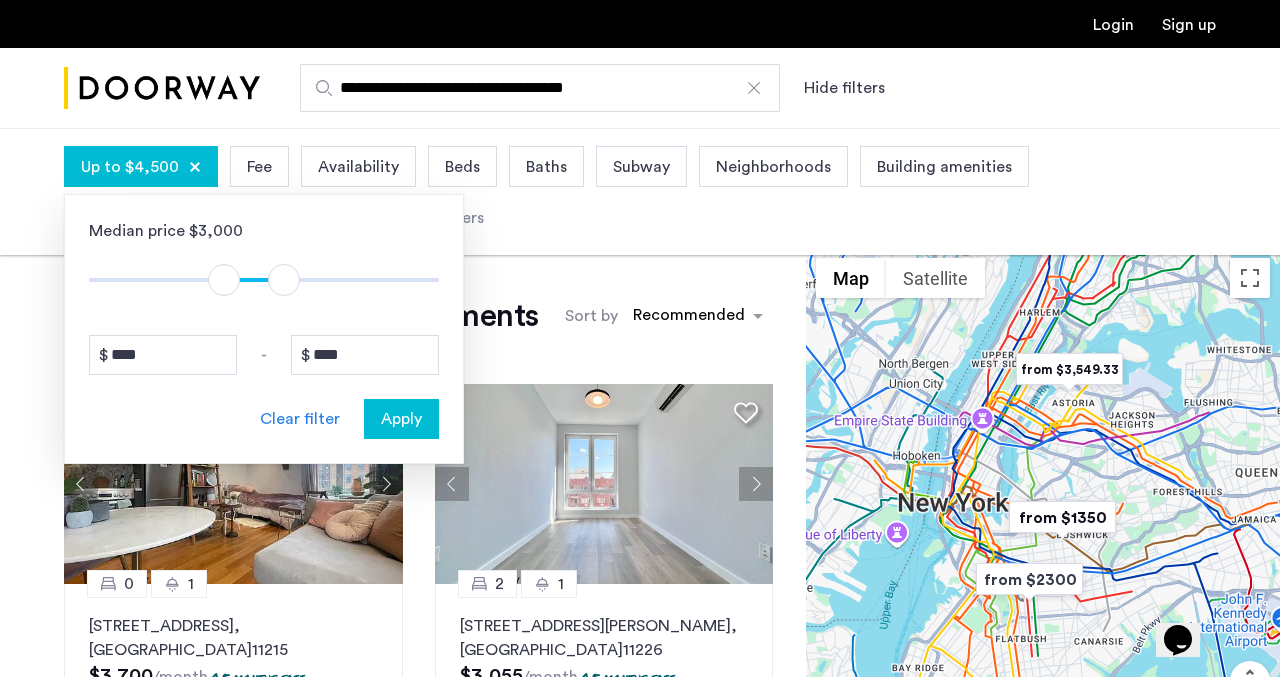 click on "Apply" at bounding box center (401, 419) 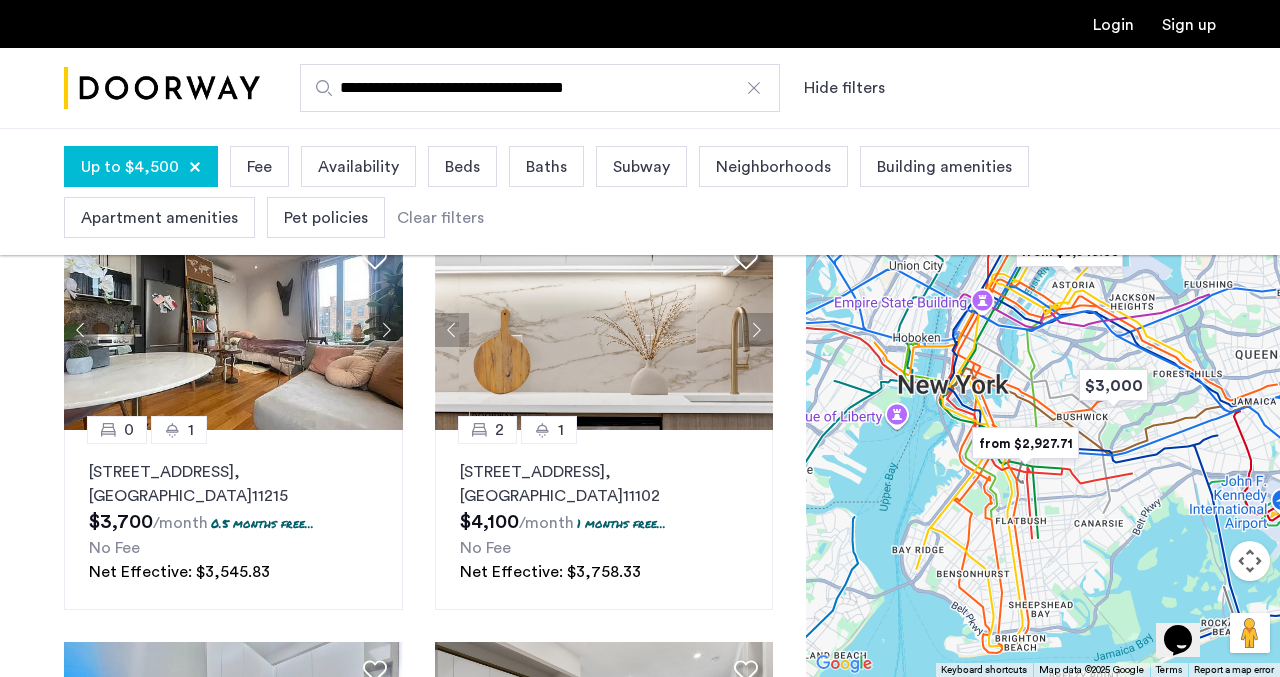 scroll, scrollTop: 186, scrollLeft: 0, axis: vertical 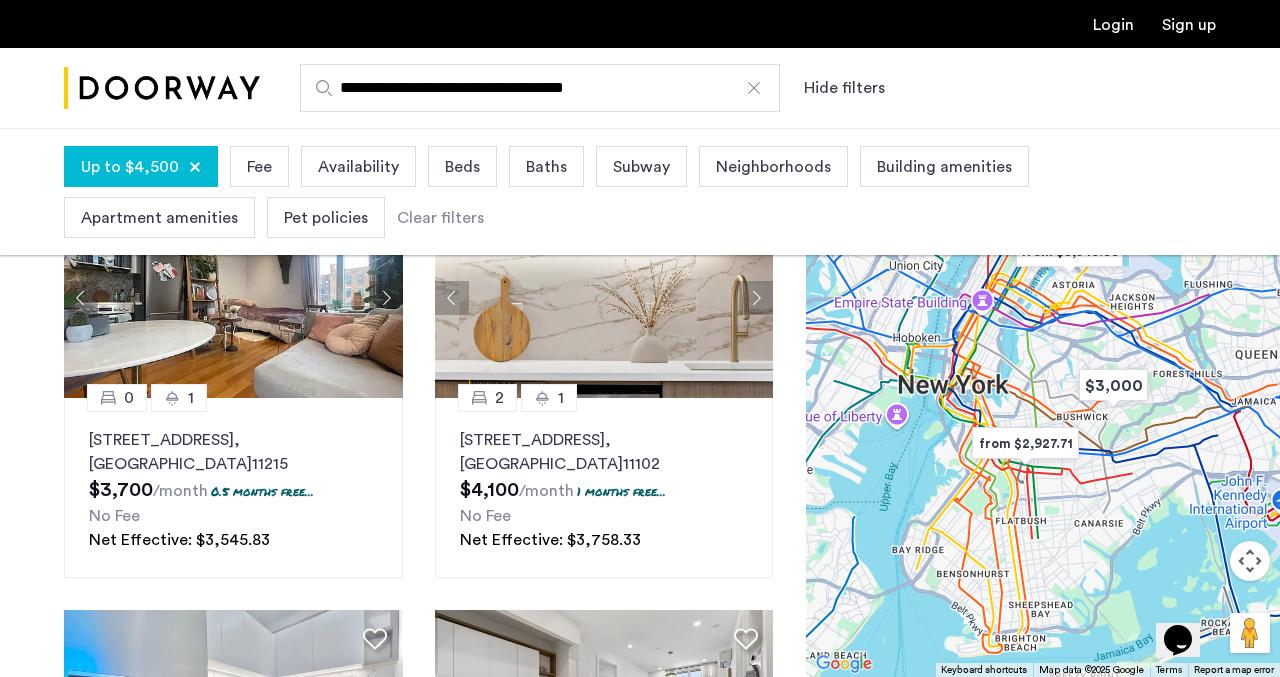 click at bounding box center (1250, 561) 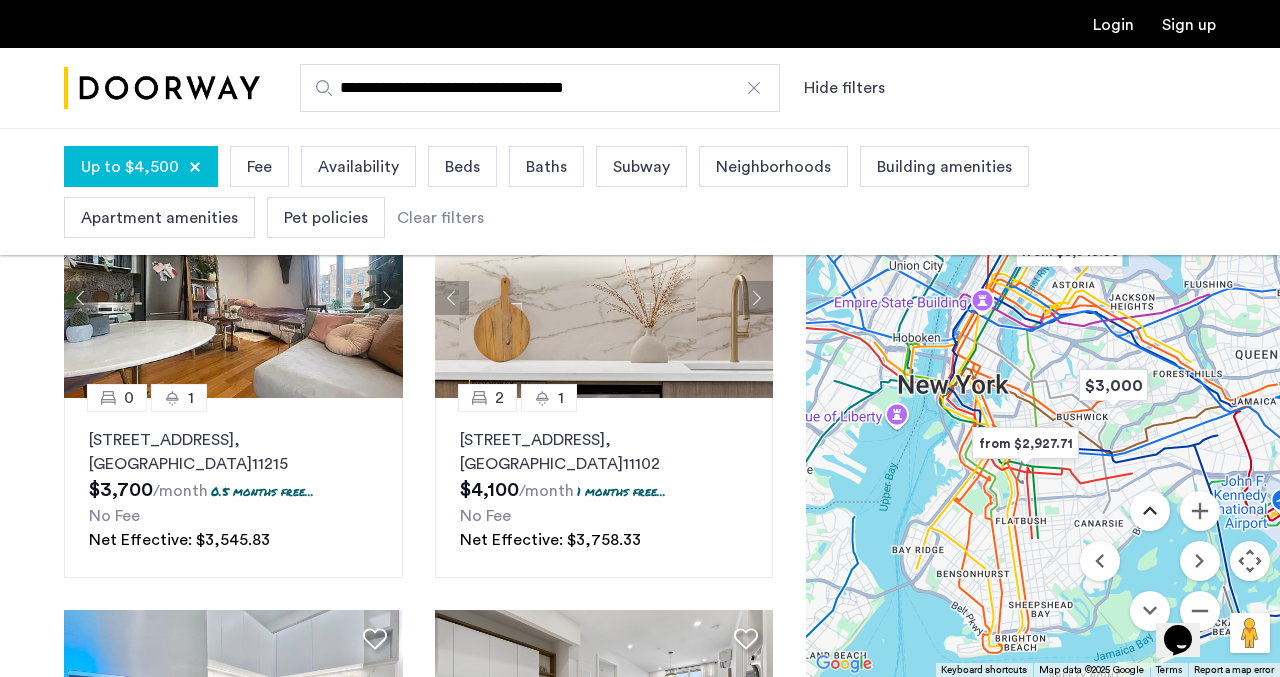click at bounding box center [1150, 511] 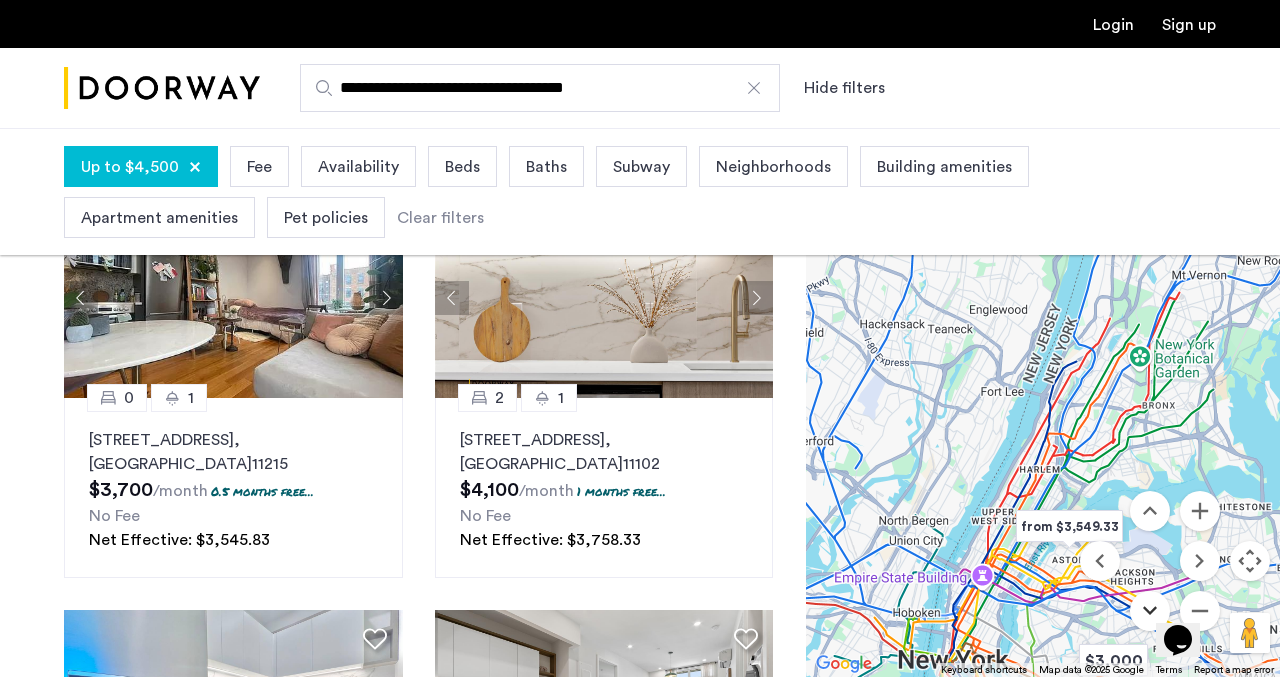 click at bounding box center (1150, 611) 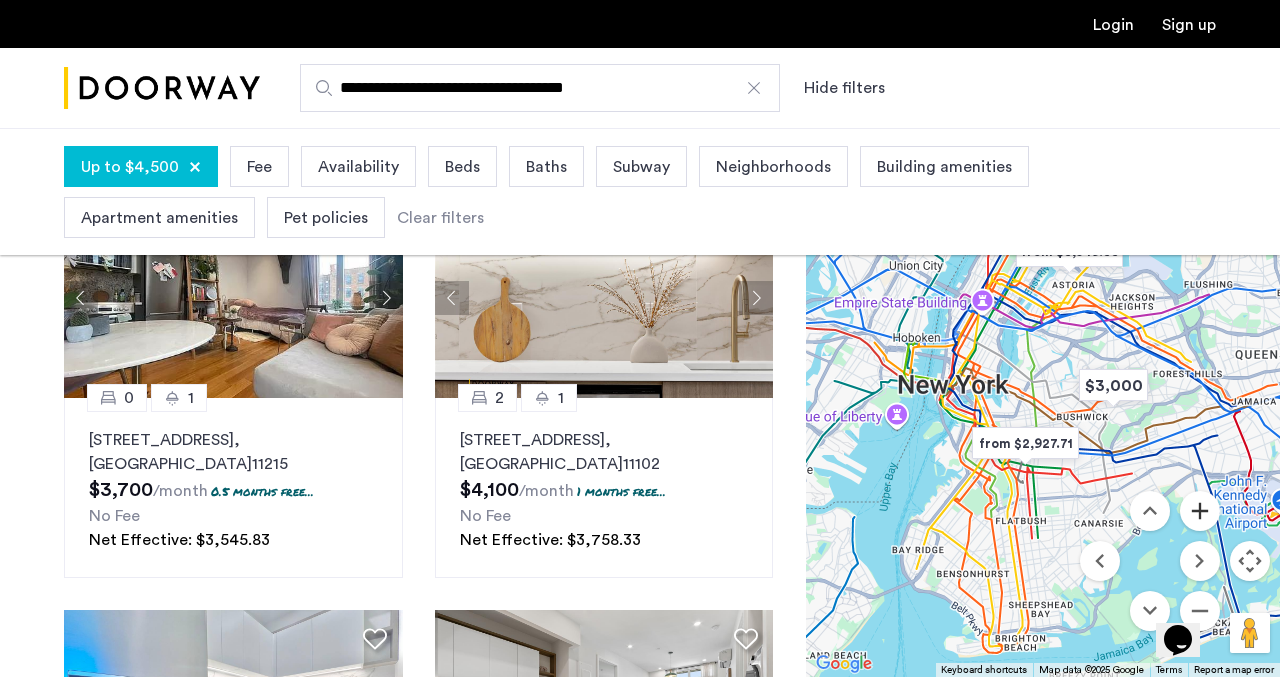 click at bounding box center [1200, 511] 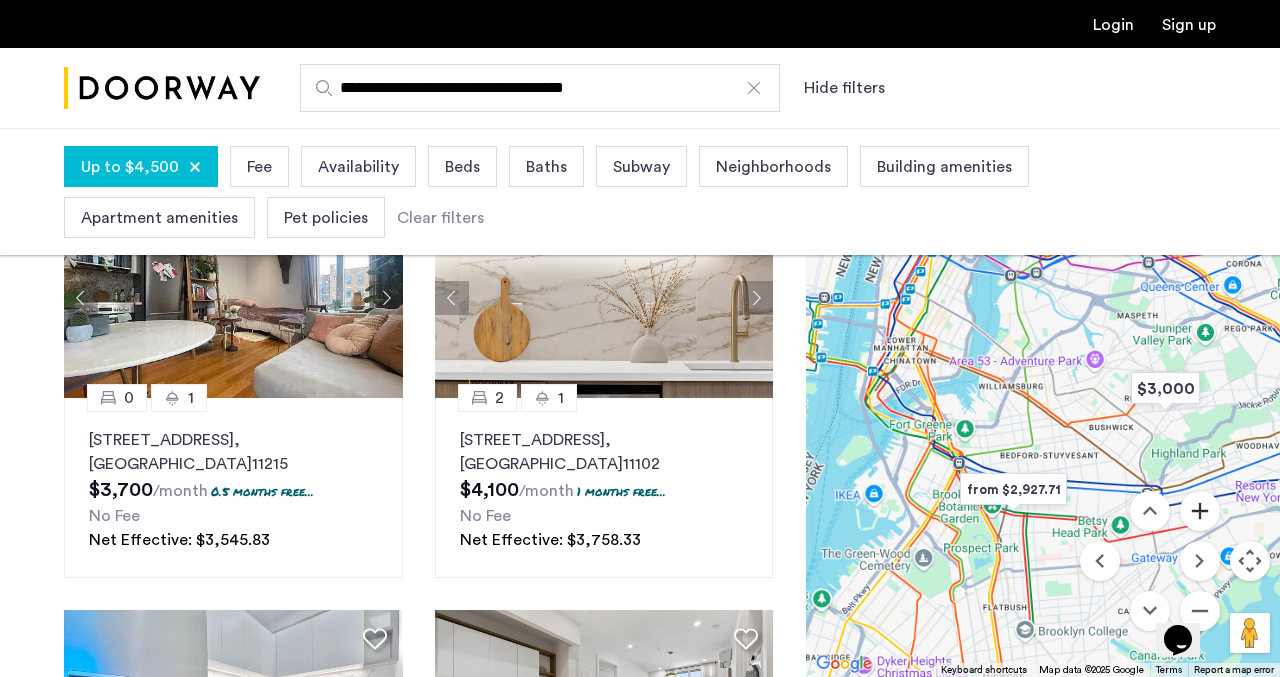 click at bounding box center [1200, 511] 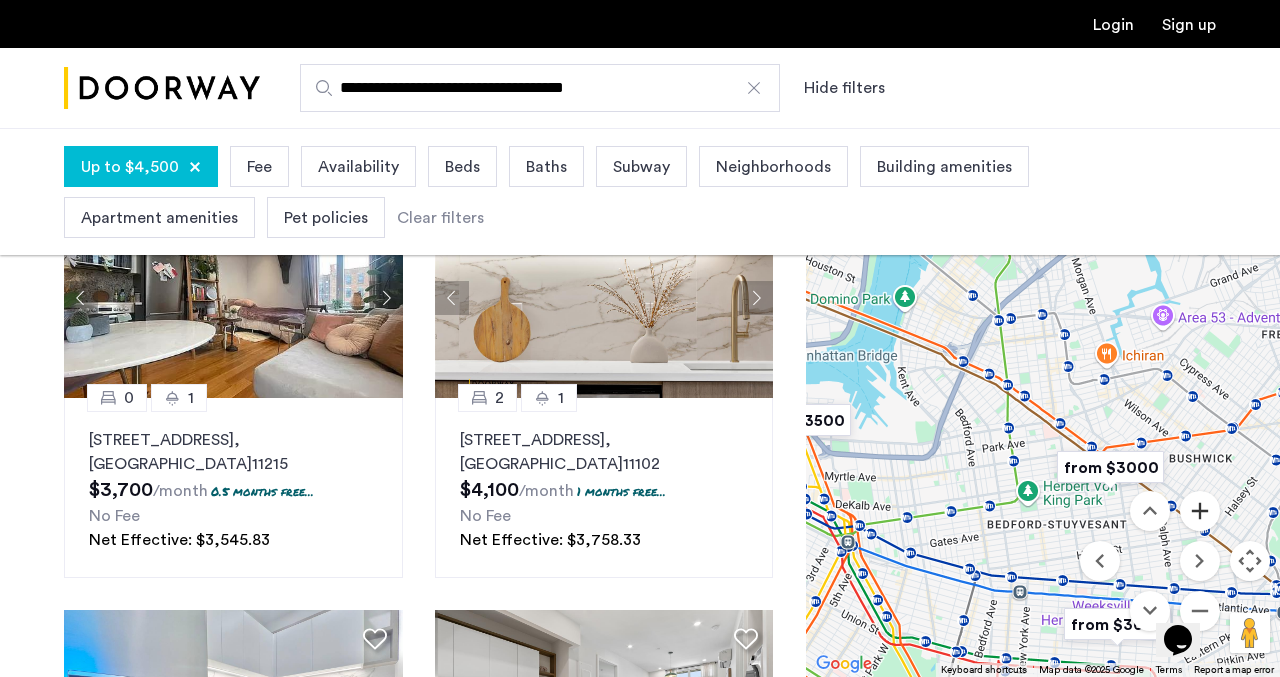 click at bounding box center [1200, 511] 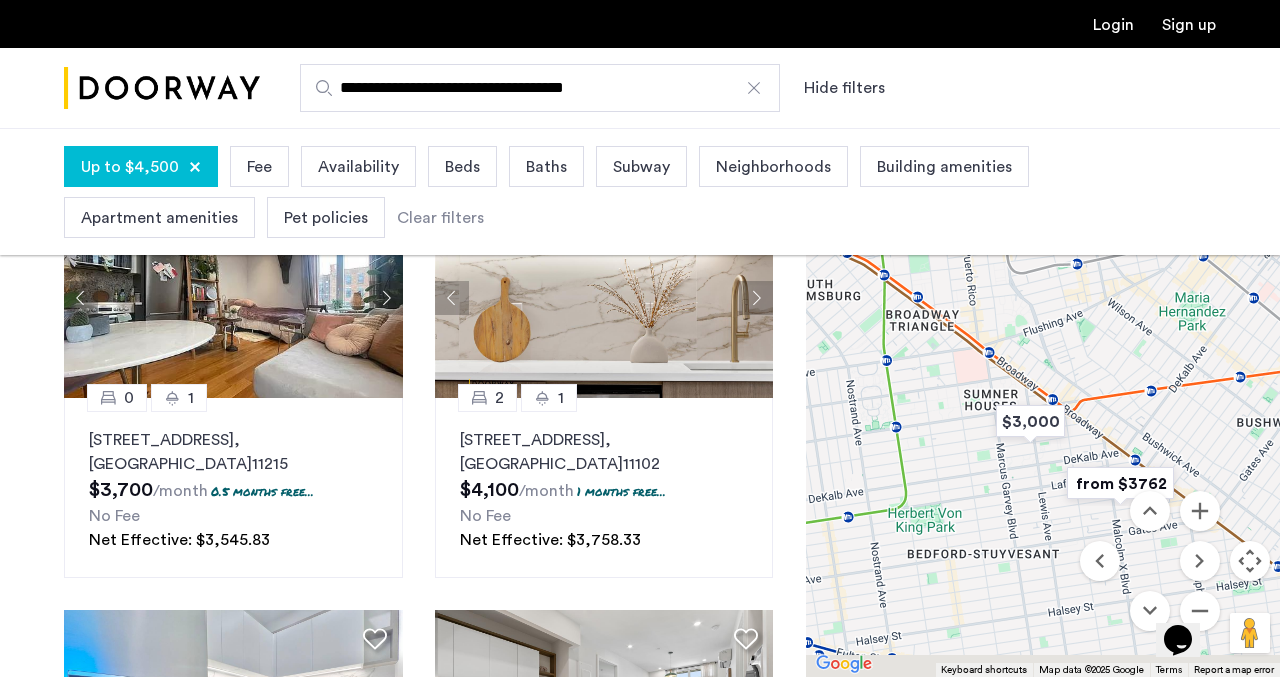 drag, startPoint x: 1036, startPoint y: 512, endPoint x: 896, endPoint y: 376, distance: 195.18196 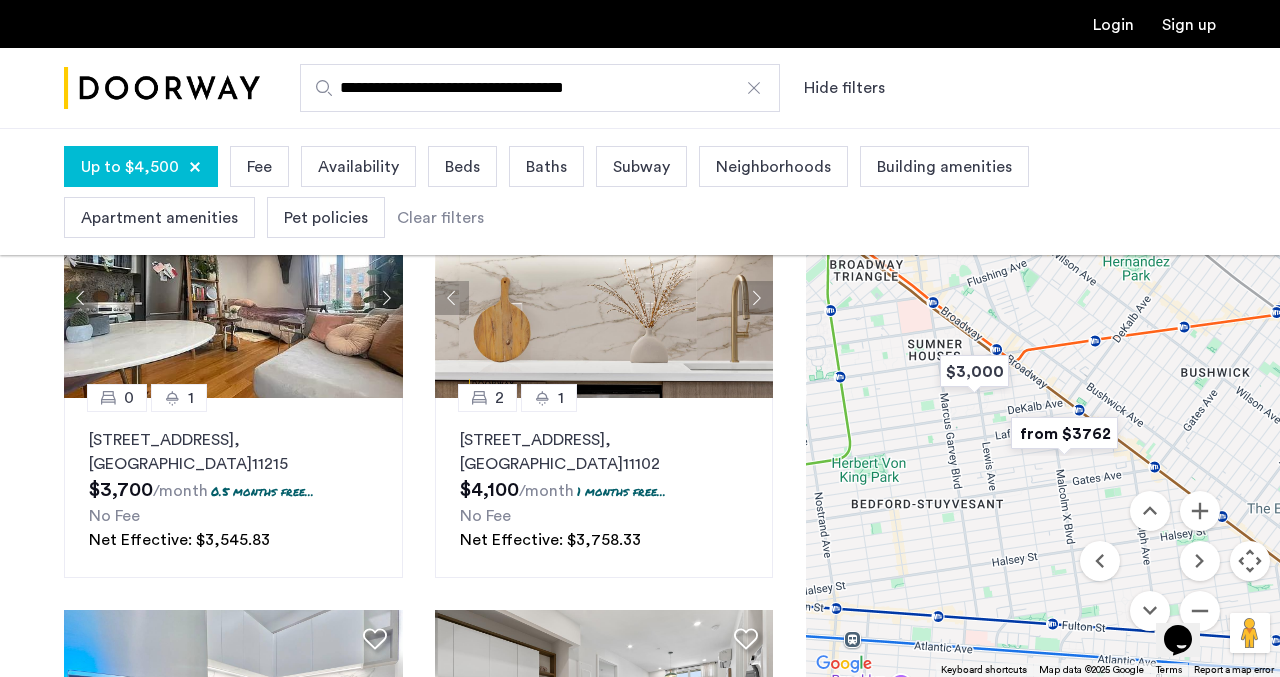 click at bounding box center [1064, 433] 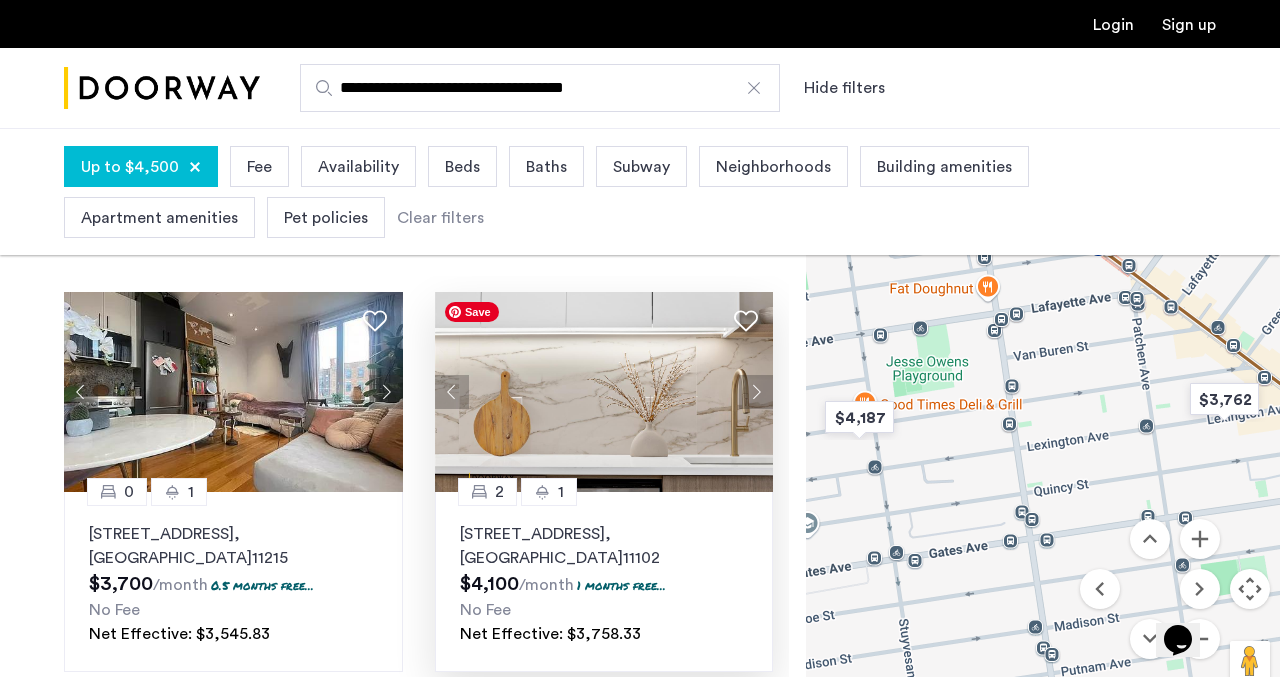 scroll, scrollTop: 89, scrollLeft: 0, axis: vertical 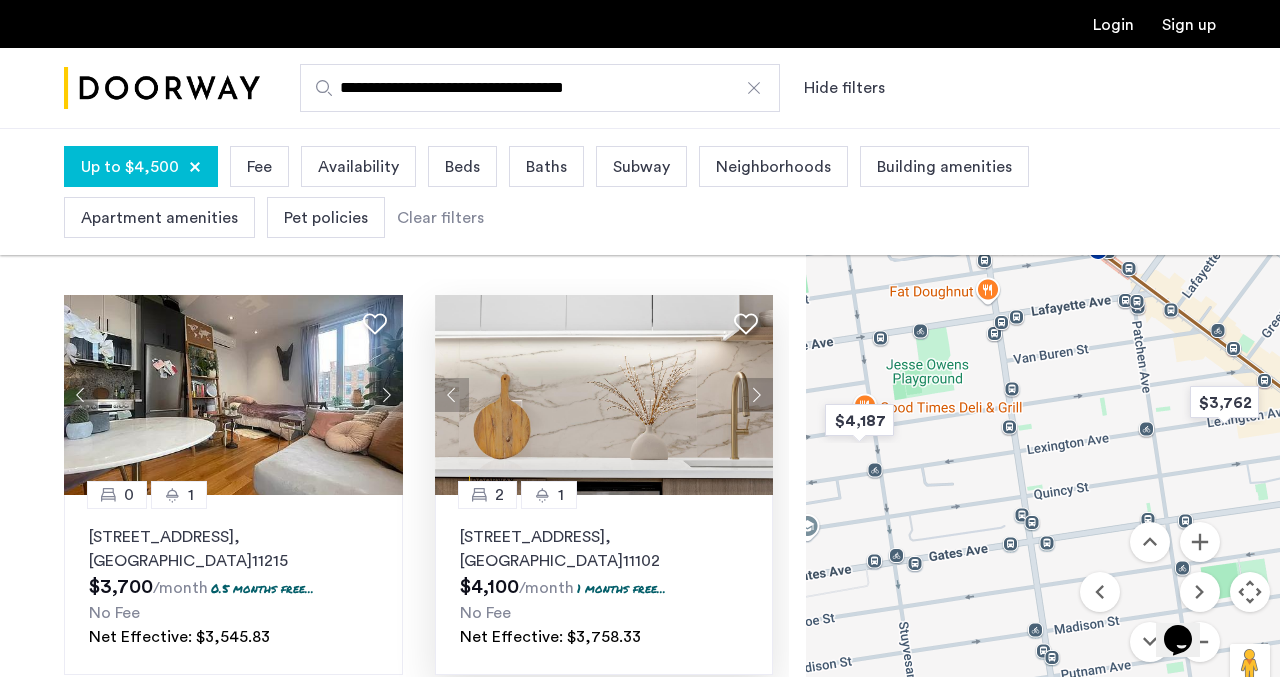 click 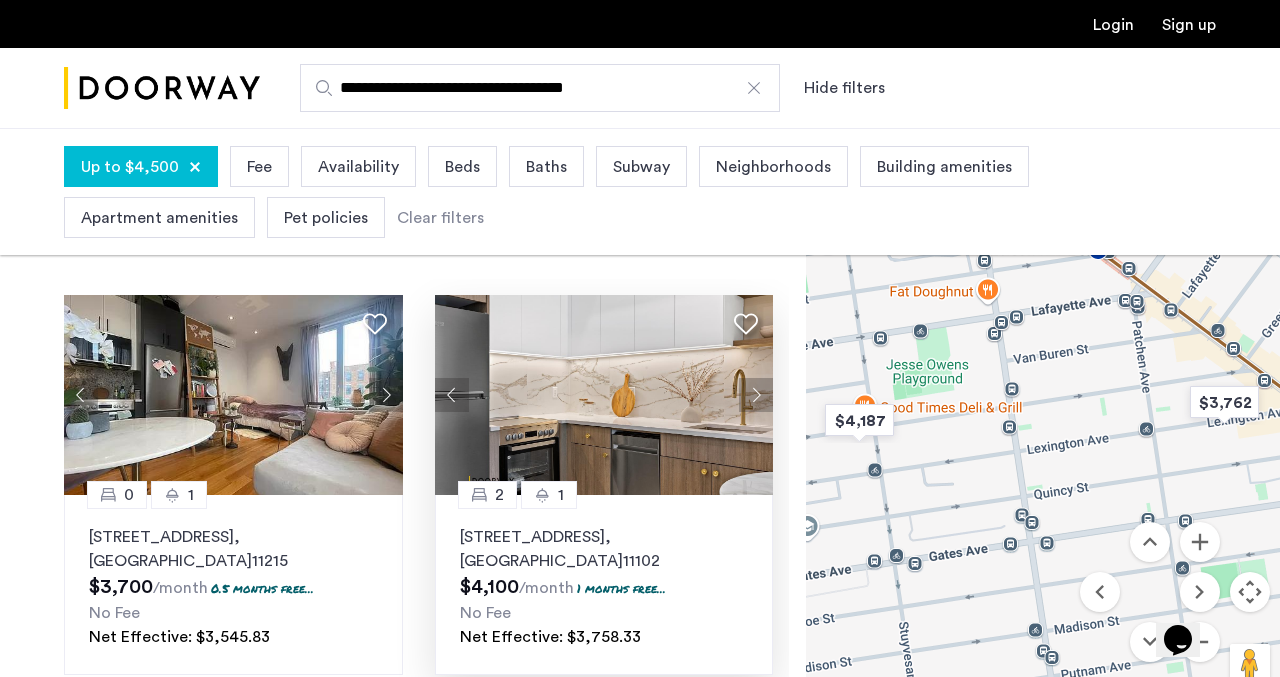 click 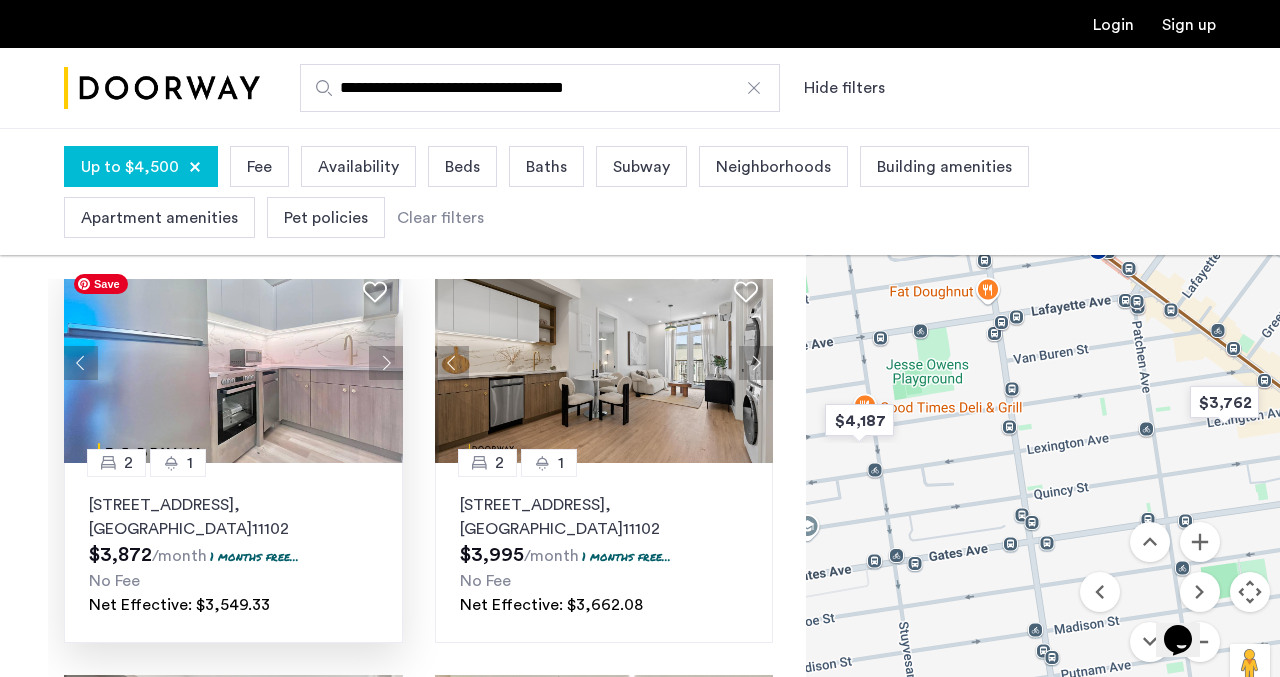 scroll, scrollTop: 966, scrollLeft: 0, axis: vertical 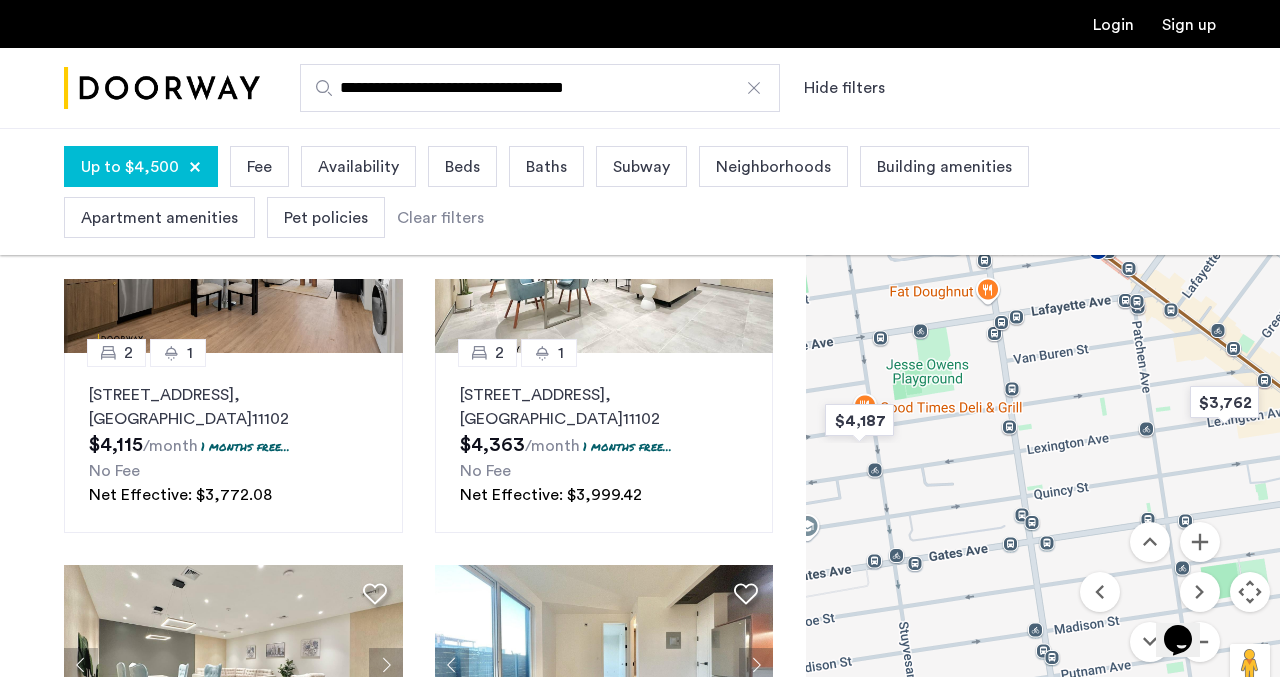 click on "Opens Chat This icon Opens the chat window." at bounding box center [1188, 605] 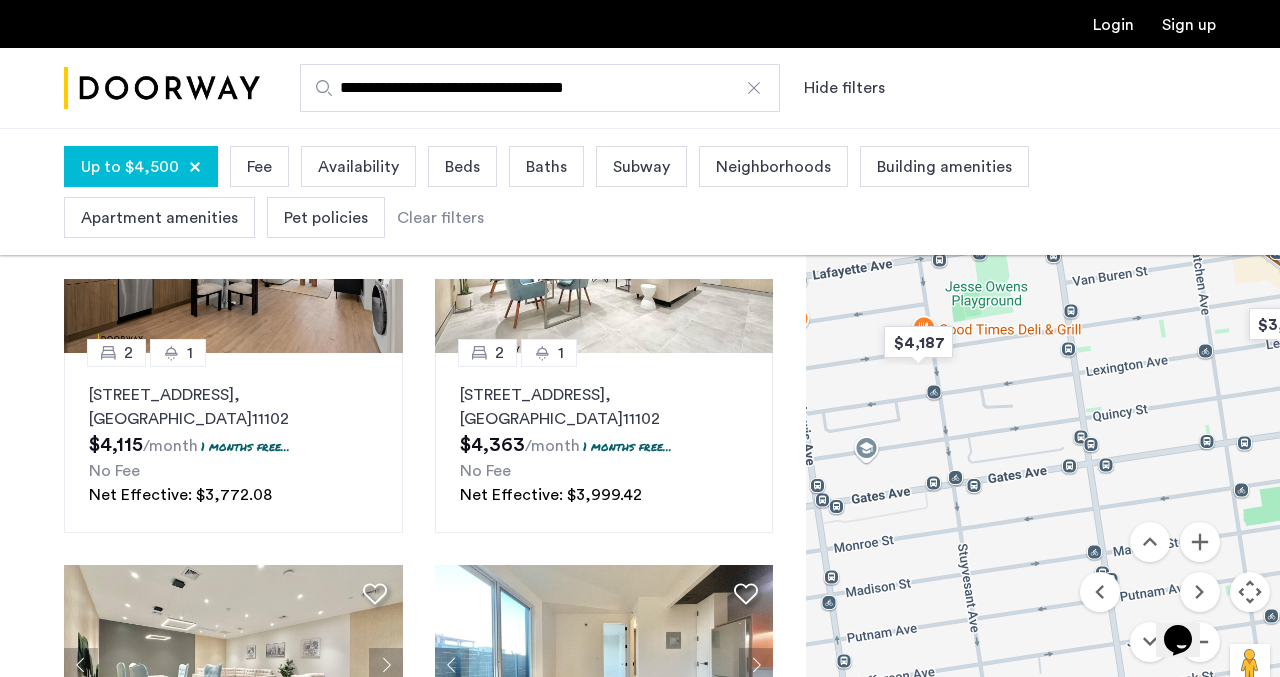 drag, startPoint x: 1006, startPoint y: 397, endPoint x: 1037, endPoint y: 367, distance: 43.13931 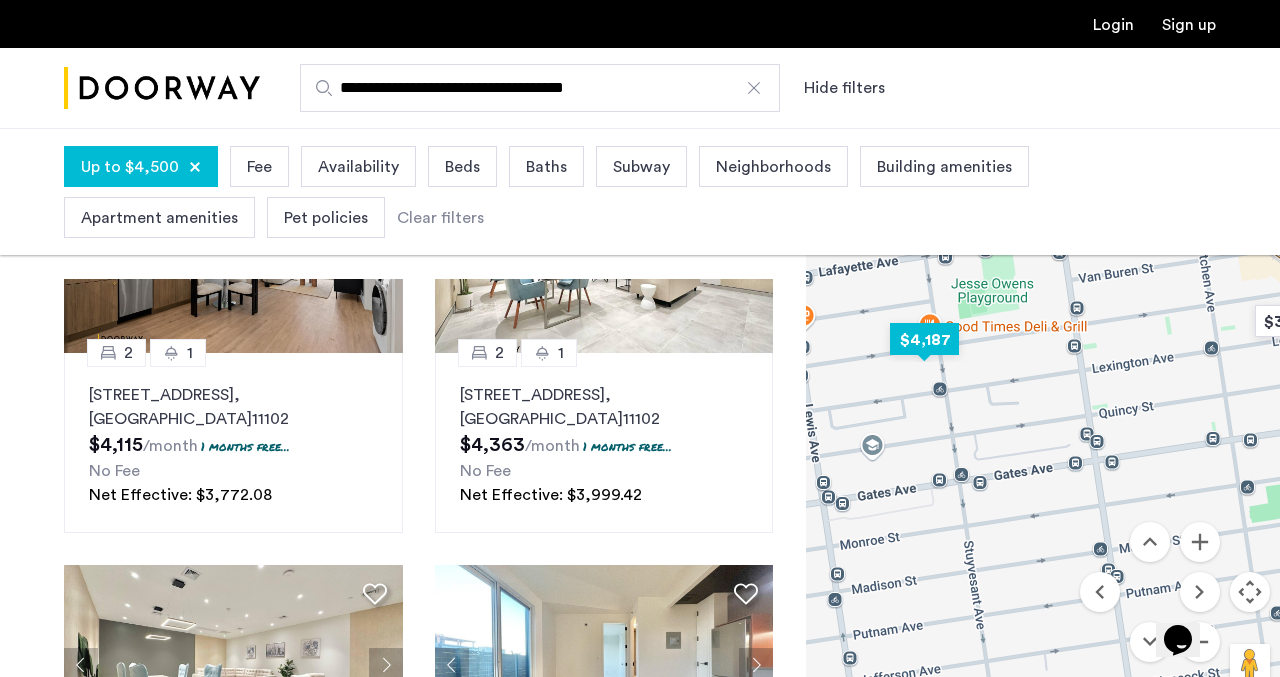 click at bounding box center [924, 339] 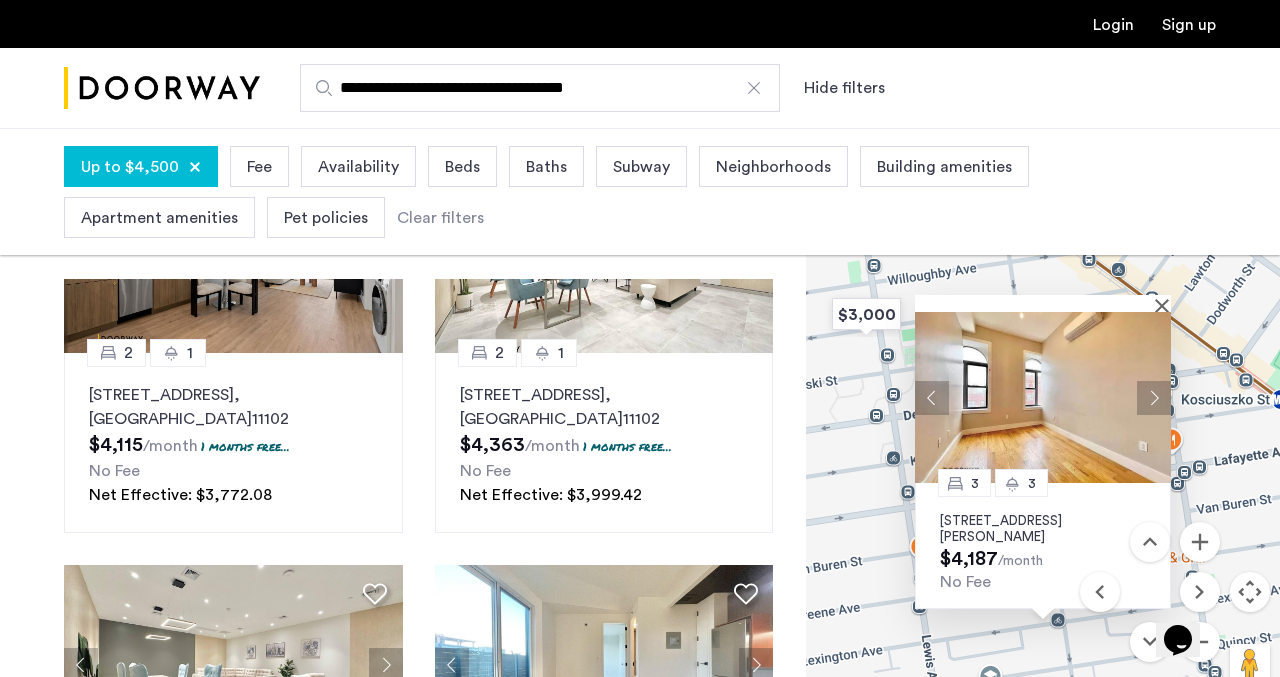 click at bounding box center (1154, 397) 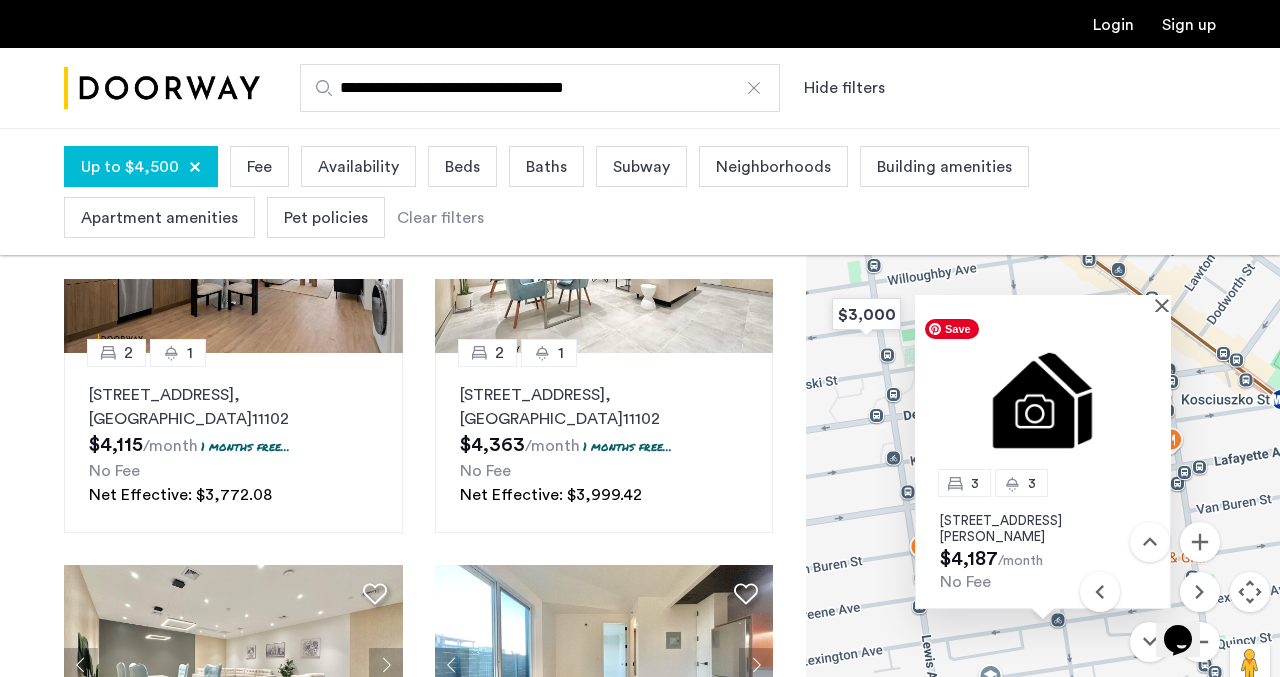 click at bounding box center (1043, 397) 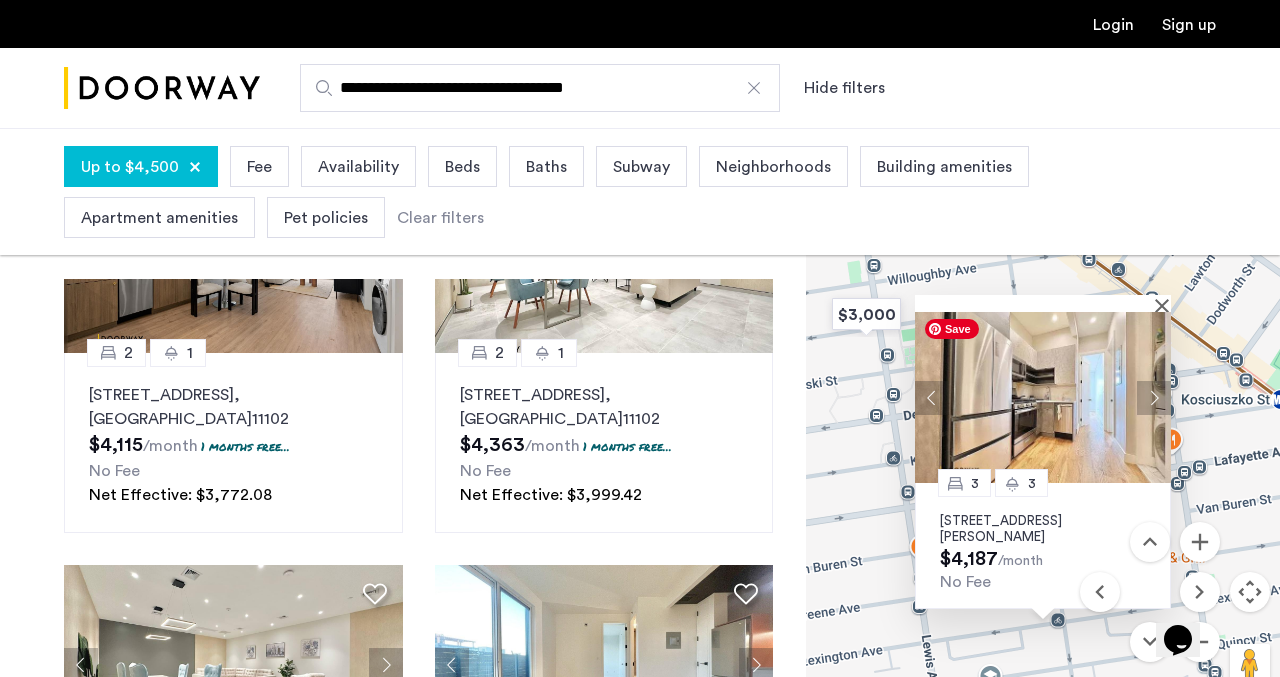 click at bounding box center [1154, 397] 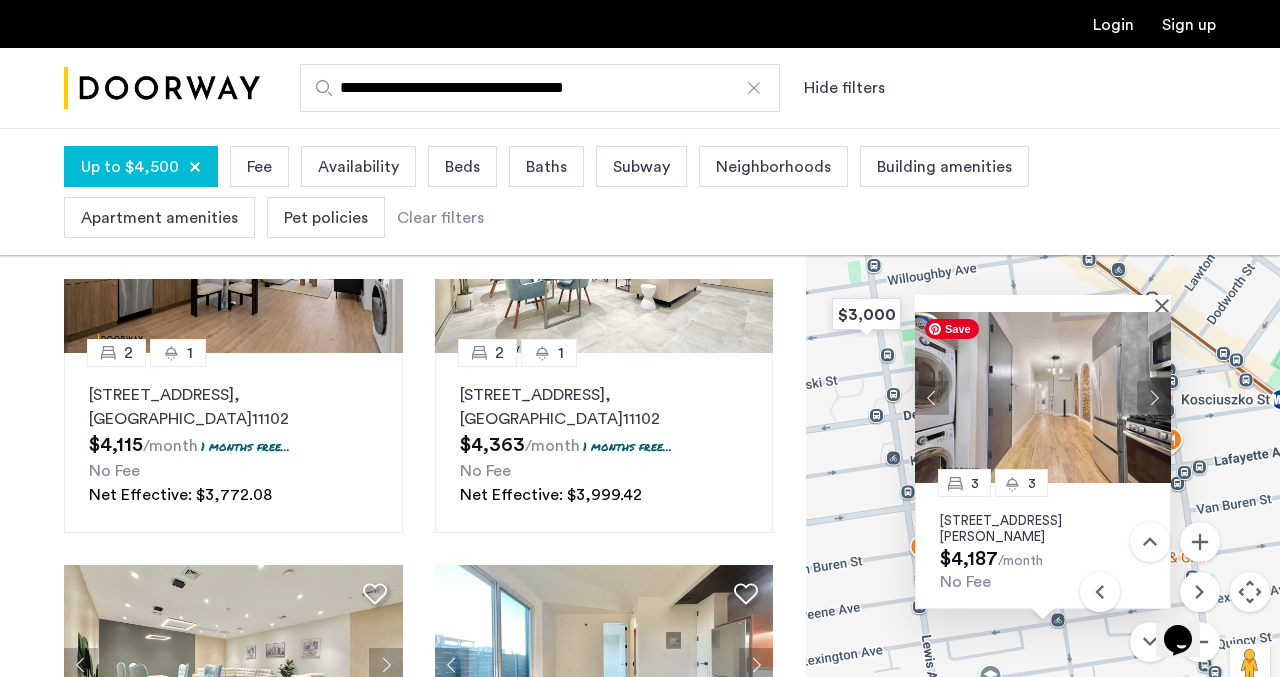 click at bounding box center [1154, 397] 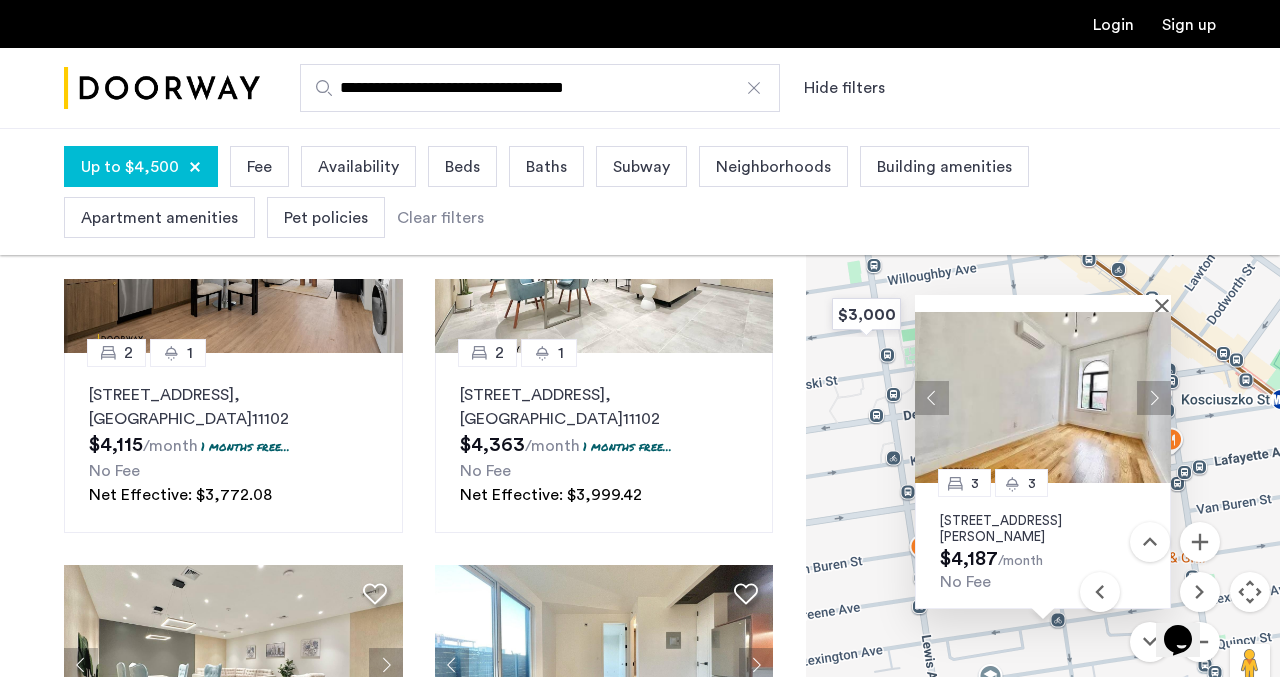 drag, startPoint x: 838, startPoint y: 519, endPoint x: 861, endPoint y: 533, distance: 26.925823 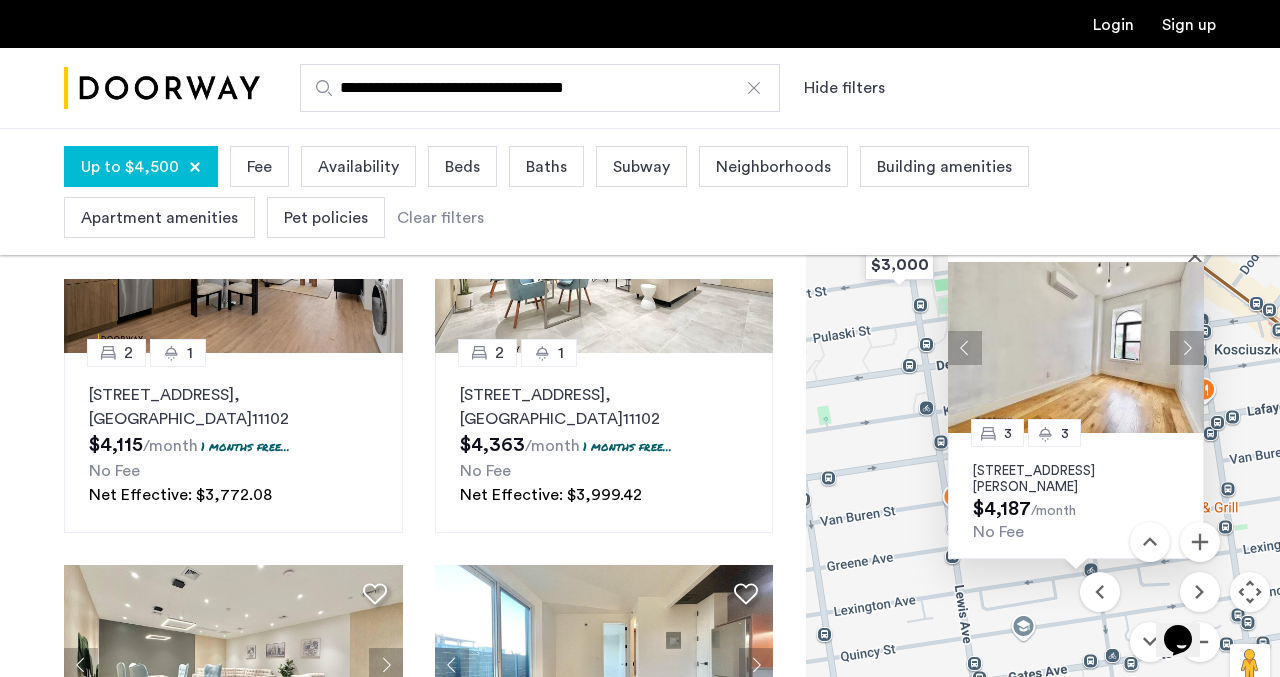 drag, startPoint x: 868, startPoint y: 521, endPoint x: 1210, endPoint y: 495, distance: 342.98688 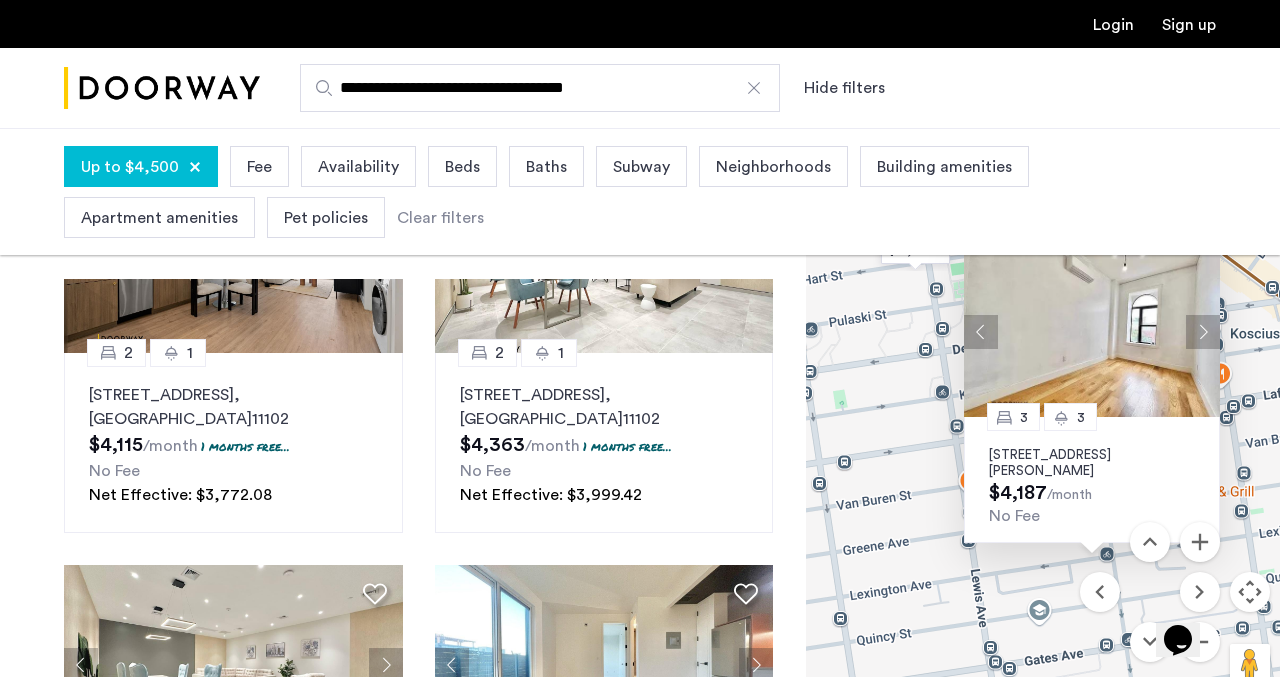click on "Opens Chat This icon Opens the chat window." at bounding box center (1188, 605) 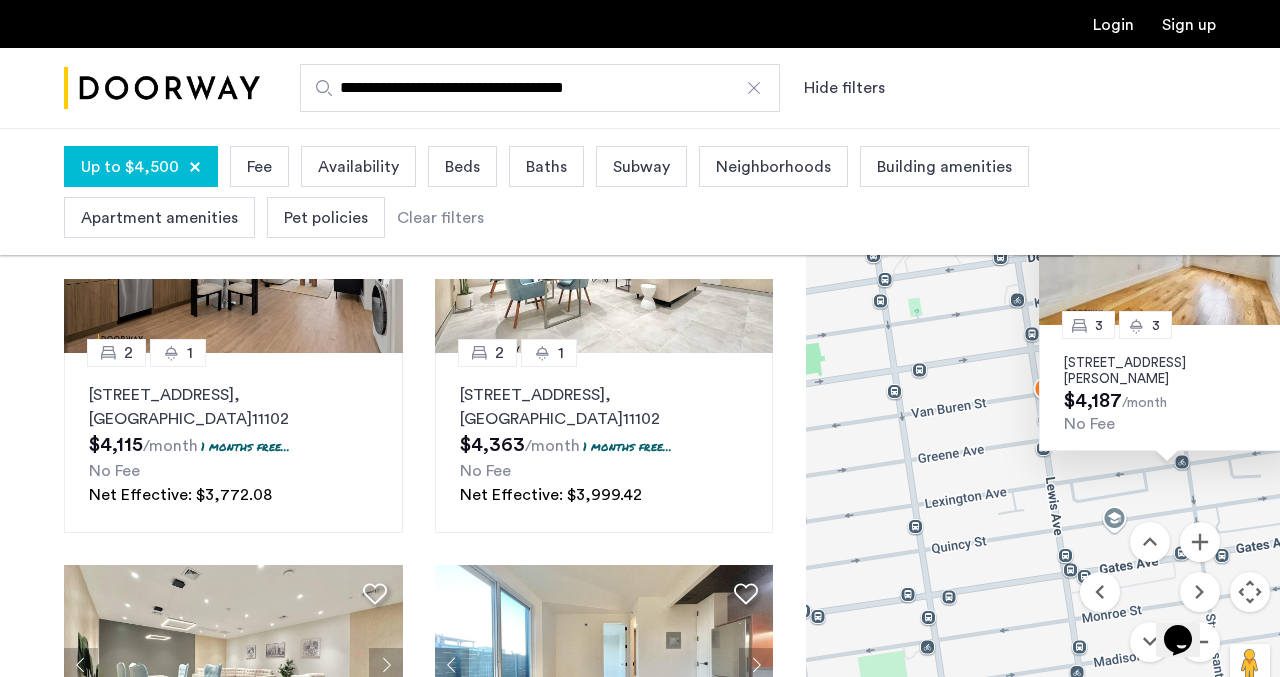drag, startPoint x: 972, startPoint y: 452, endPoint x: 1116, endPoint y: 349, distance: 177.0452 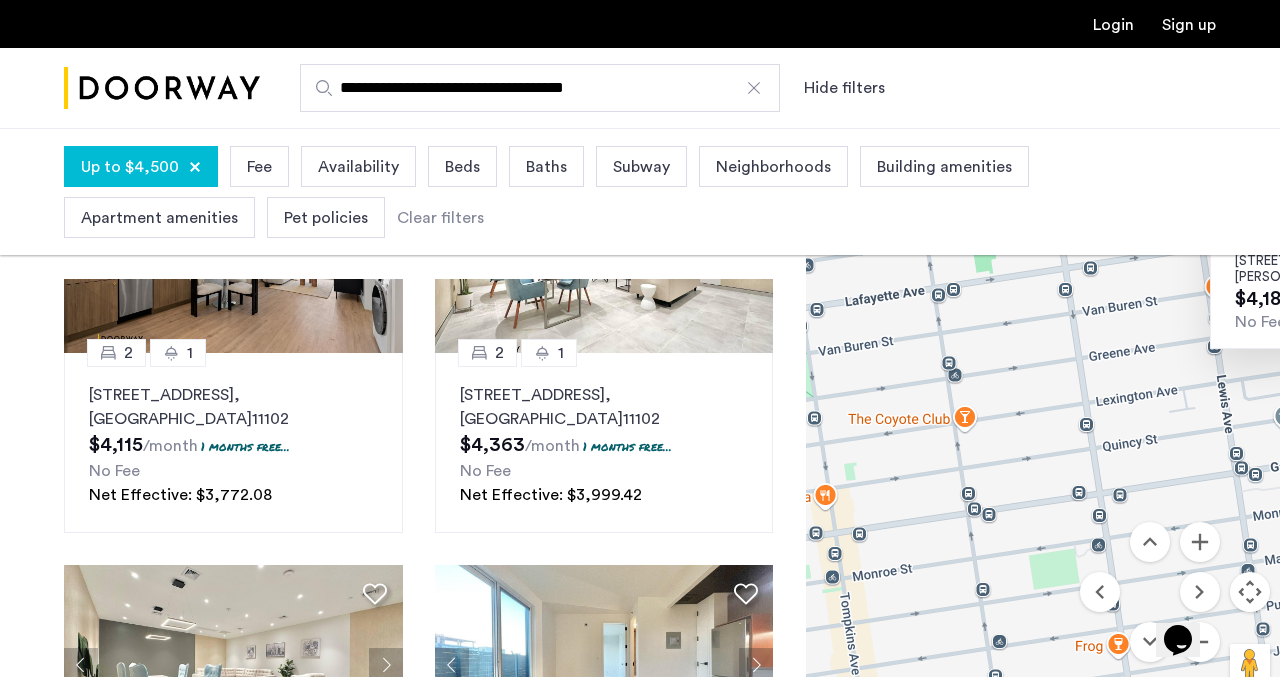 drag, startPoint x: 985, startPoint y: 414, endPoint x: 1167, endPoint y: 392, distance: 183.32484 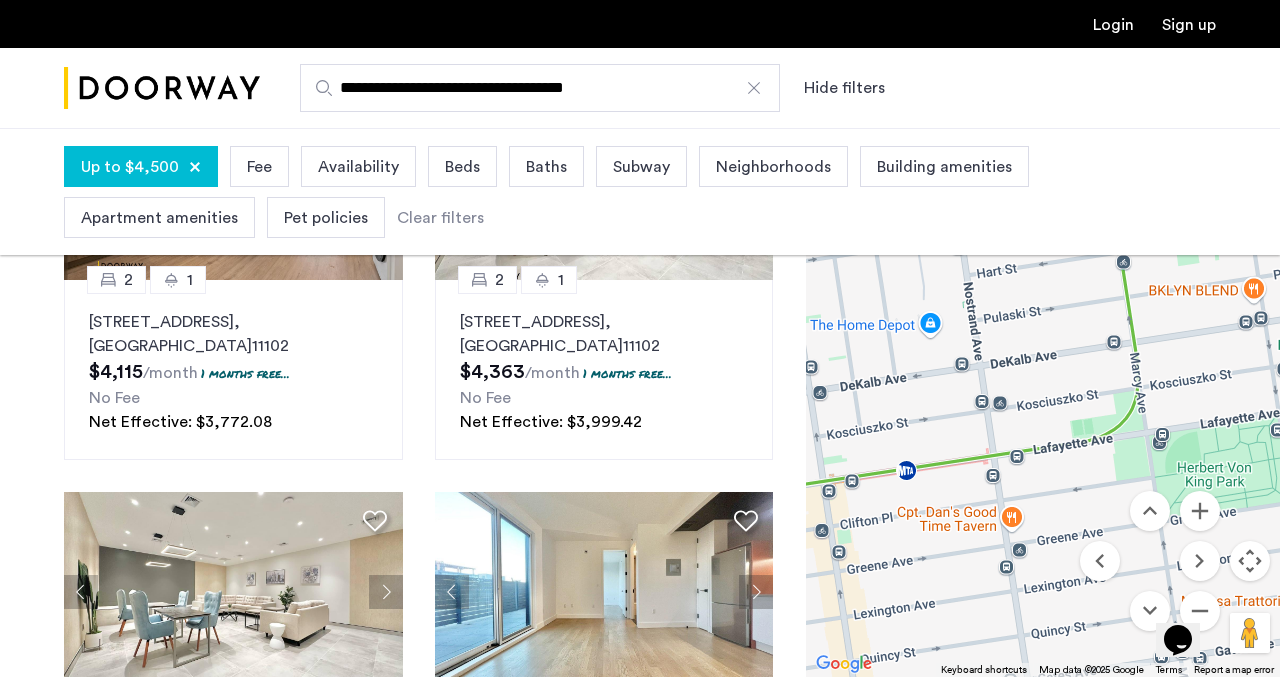 drag, startPoint x: 1130, startPoint y: 433, endPoint x: 1127, endPoint y: 676, distance: 243.01852 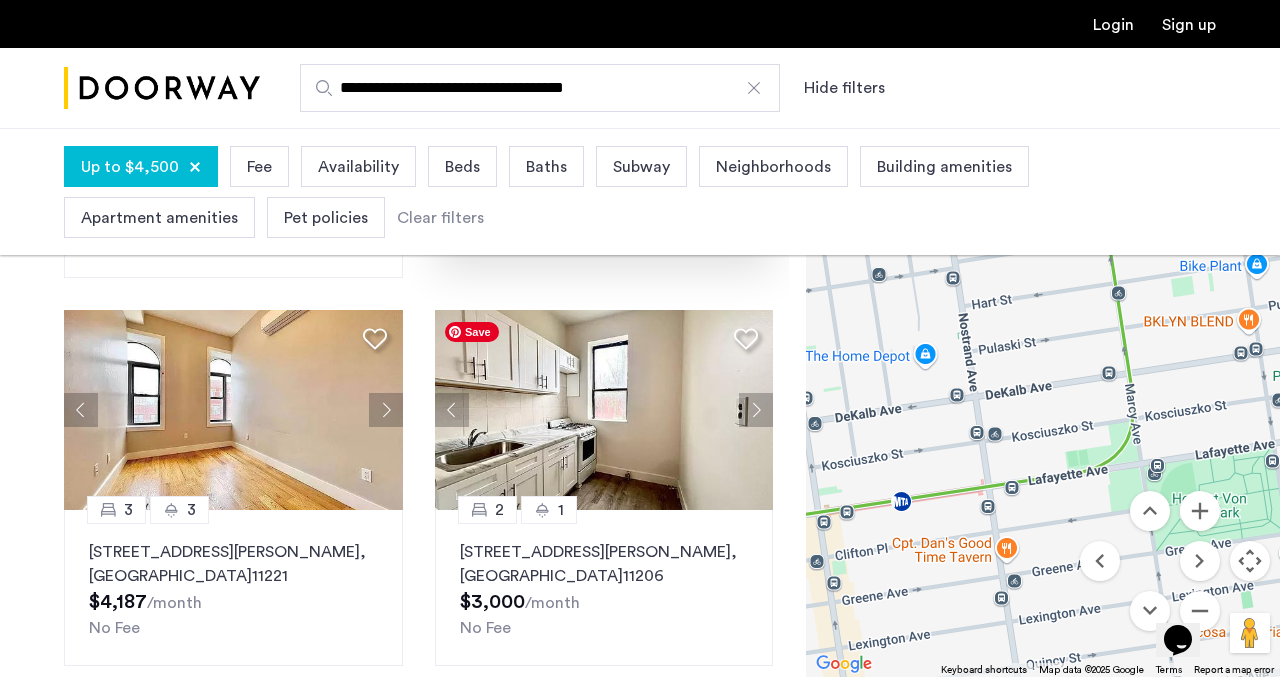 scroll, scrollTop: 1580, scrollLeft: 0, axis: vertical 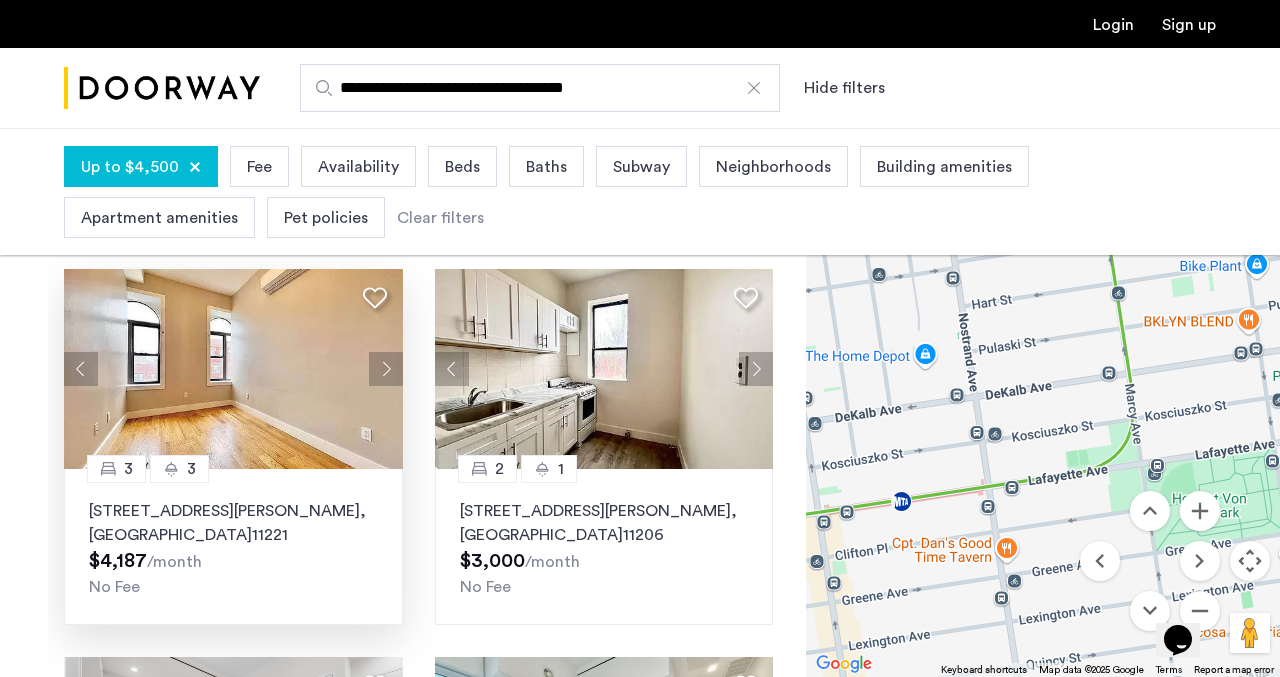 click 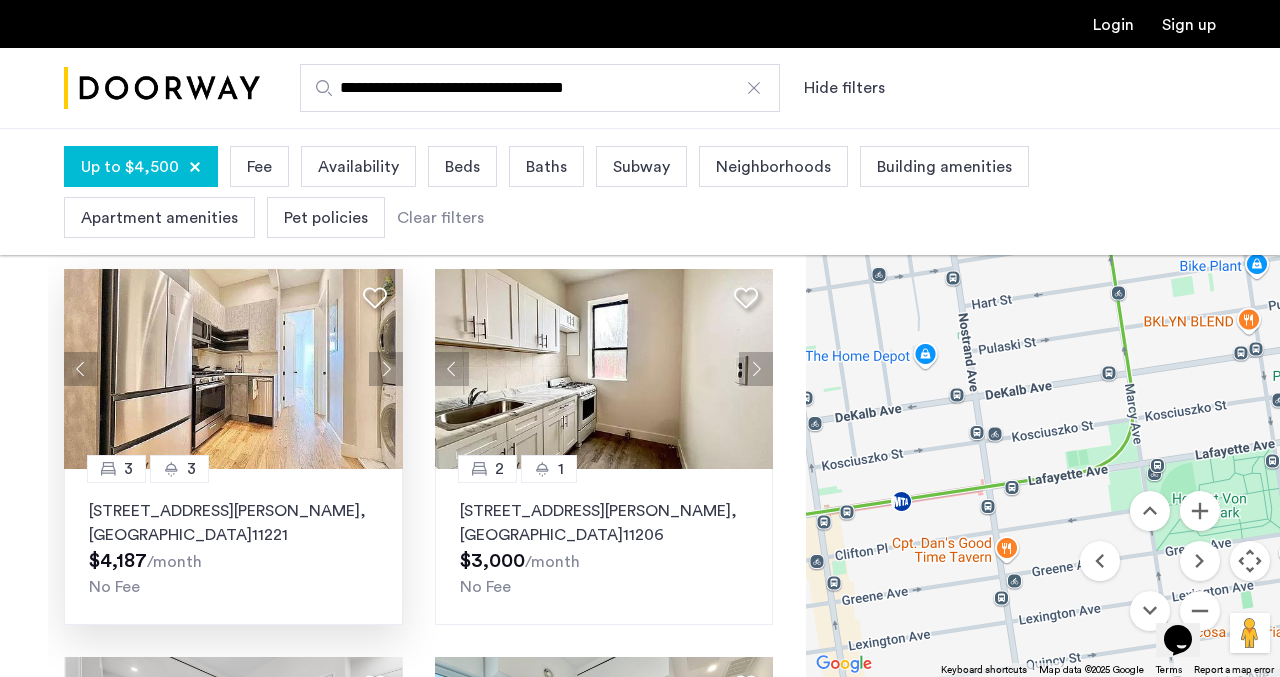 click 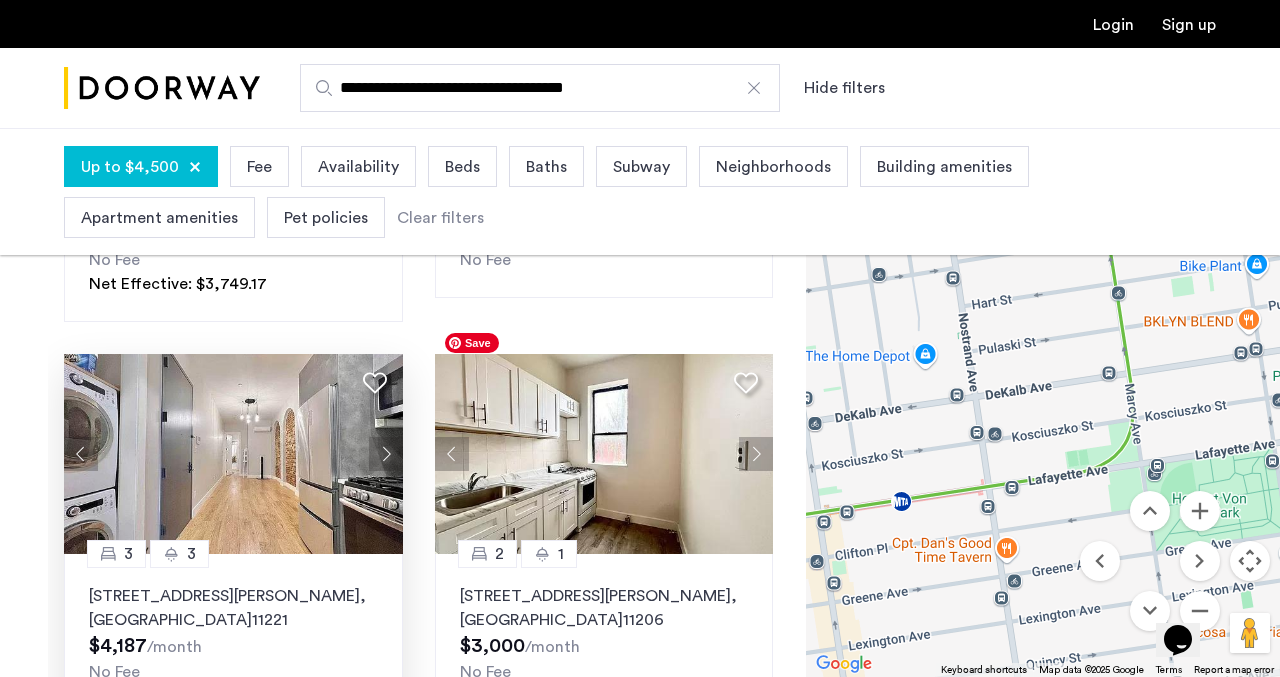 scroll, scrollTop: 1475, scrollLeft: 0, axis: vertical 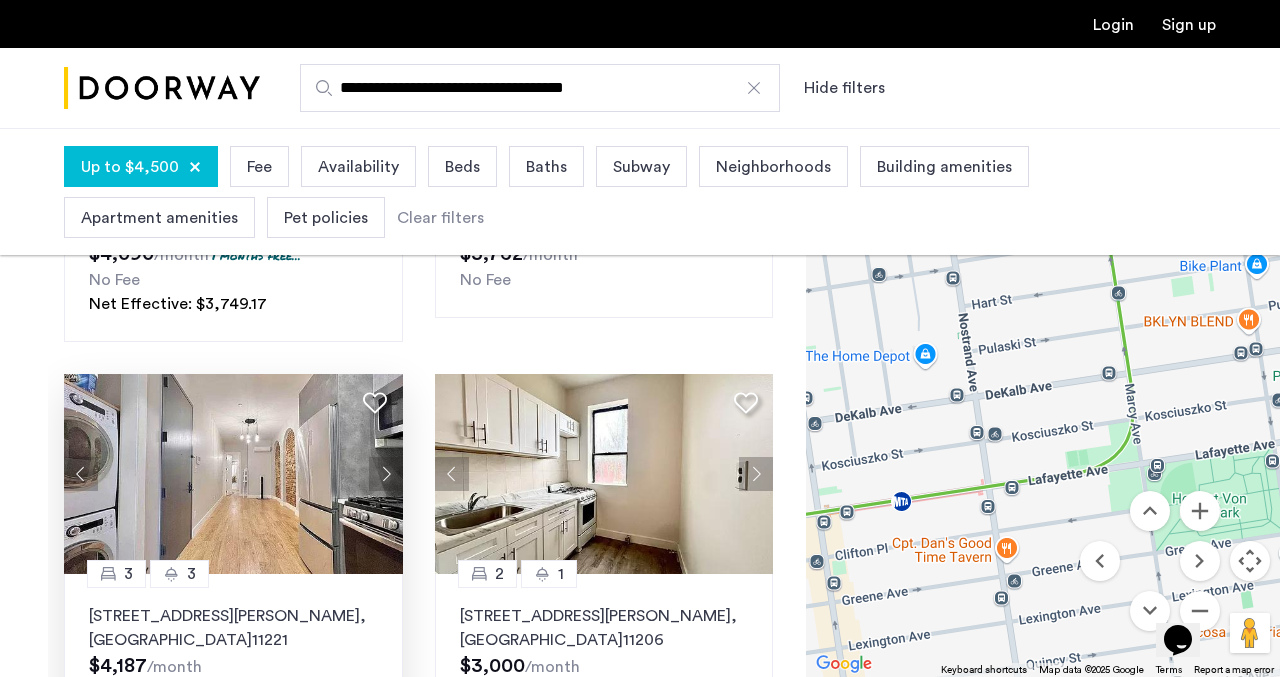 click on "Beds" at bounding box center [462, 166] 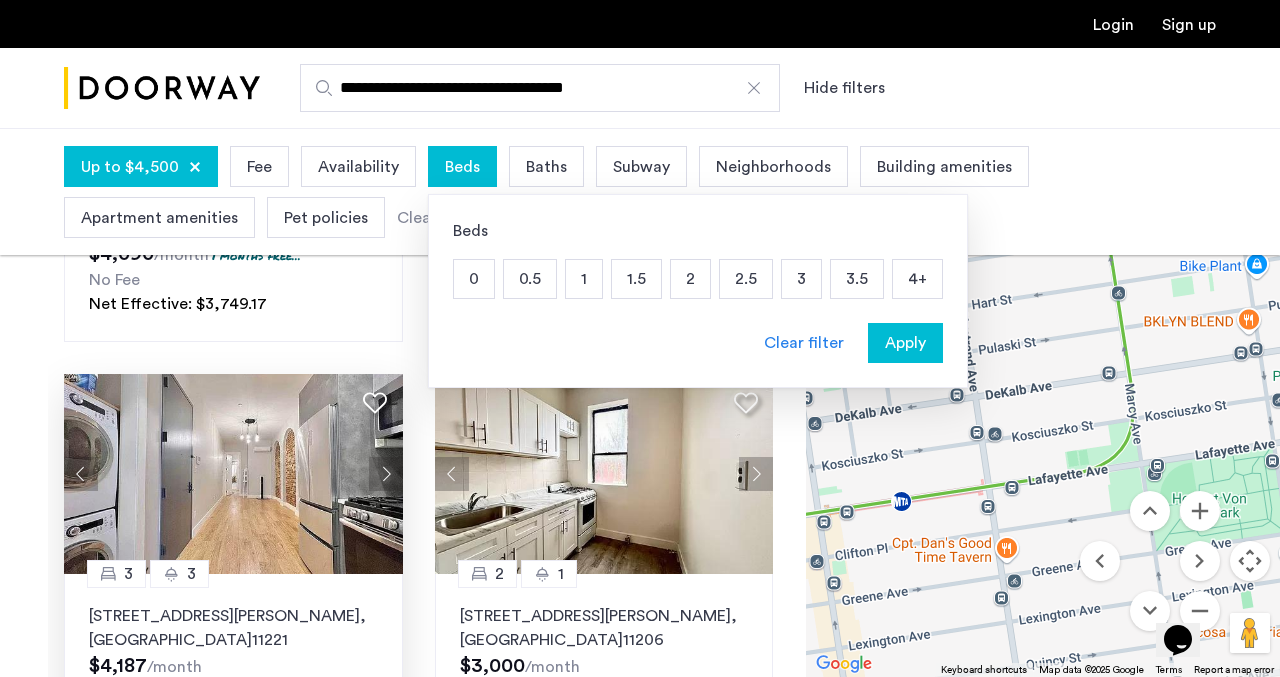 click on "4+" at bounding box center [917, 279] 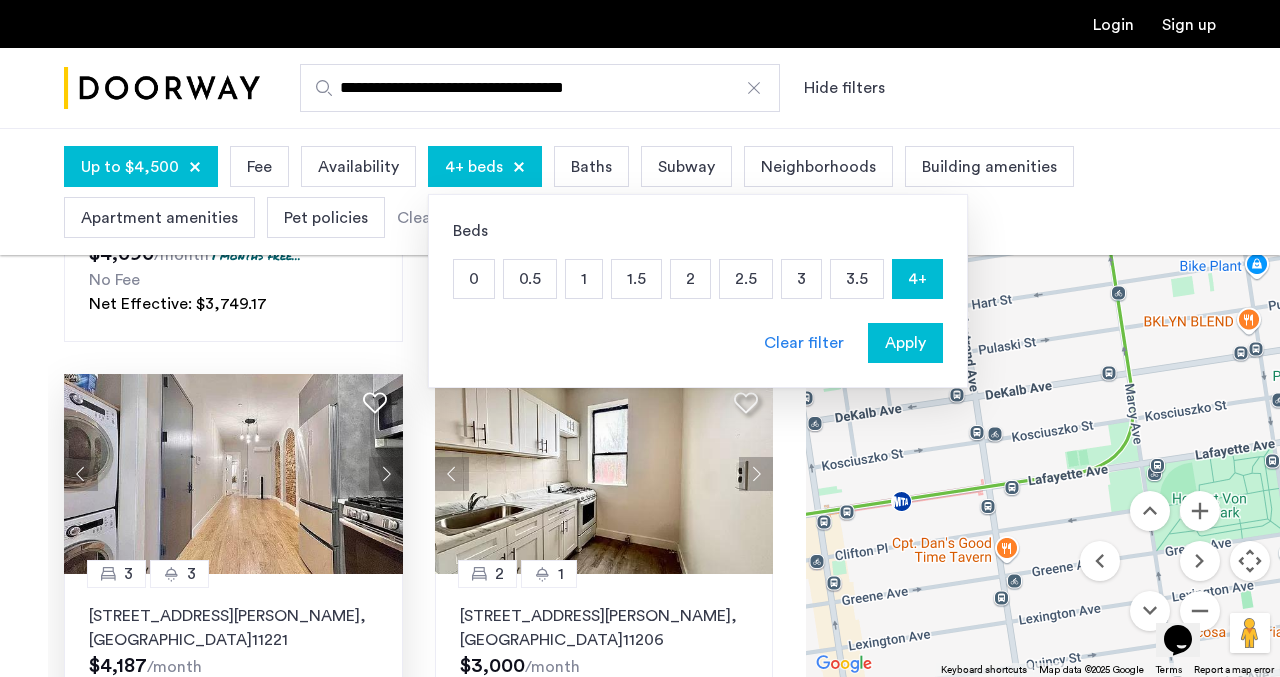 click on "Apply" at bounding box center [905, 343] 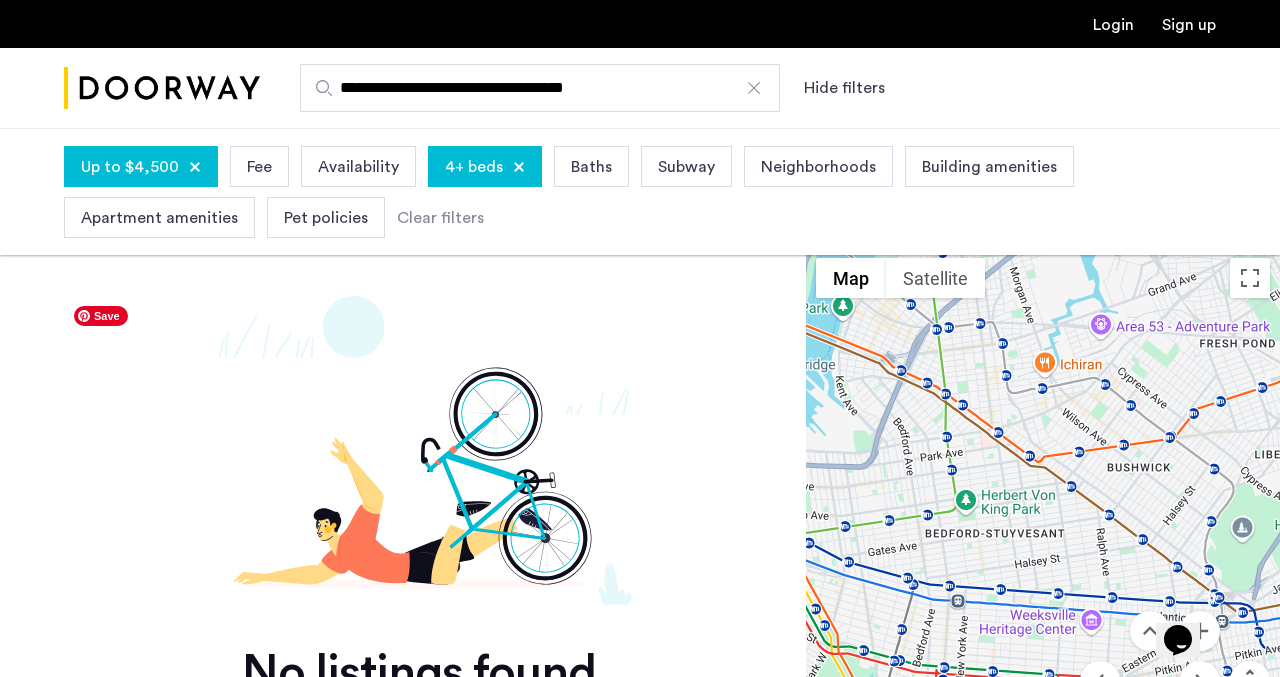 scroll, scrollTop: 41, scrollLeft: 0, axis: vertical 